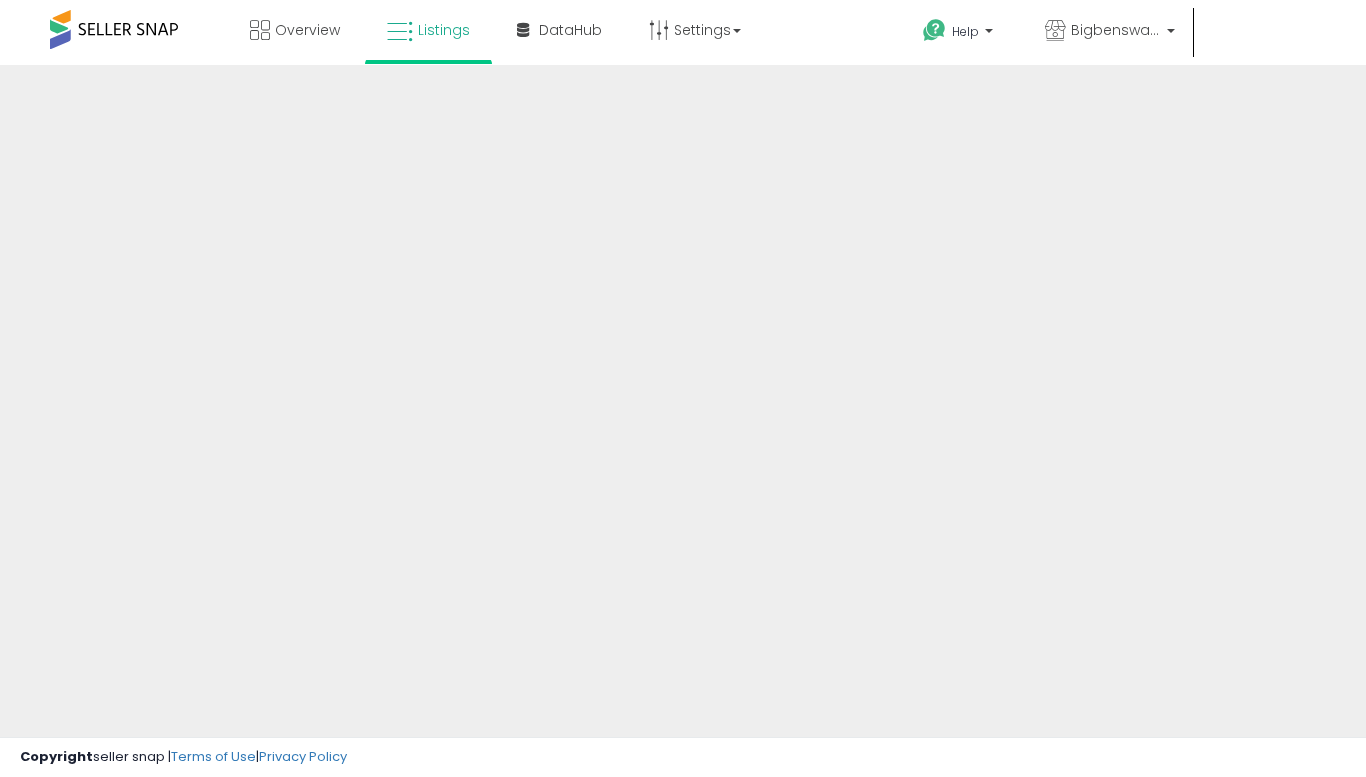 scroll, scrollTop: 0, scrollLeft: 0, axis: both 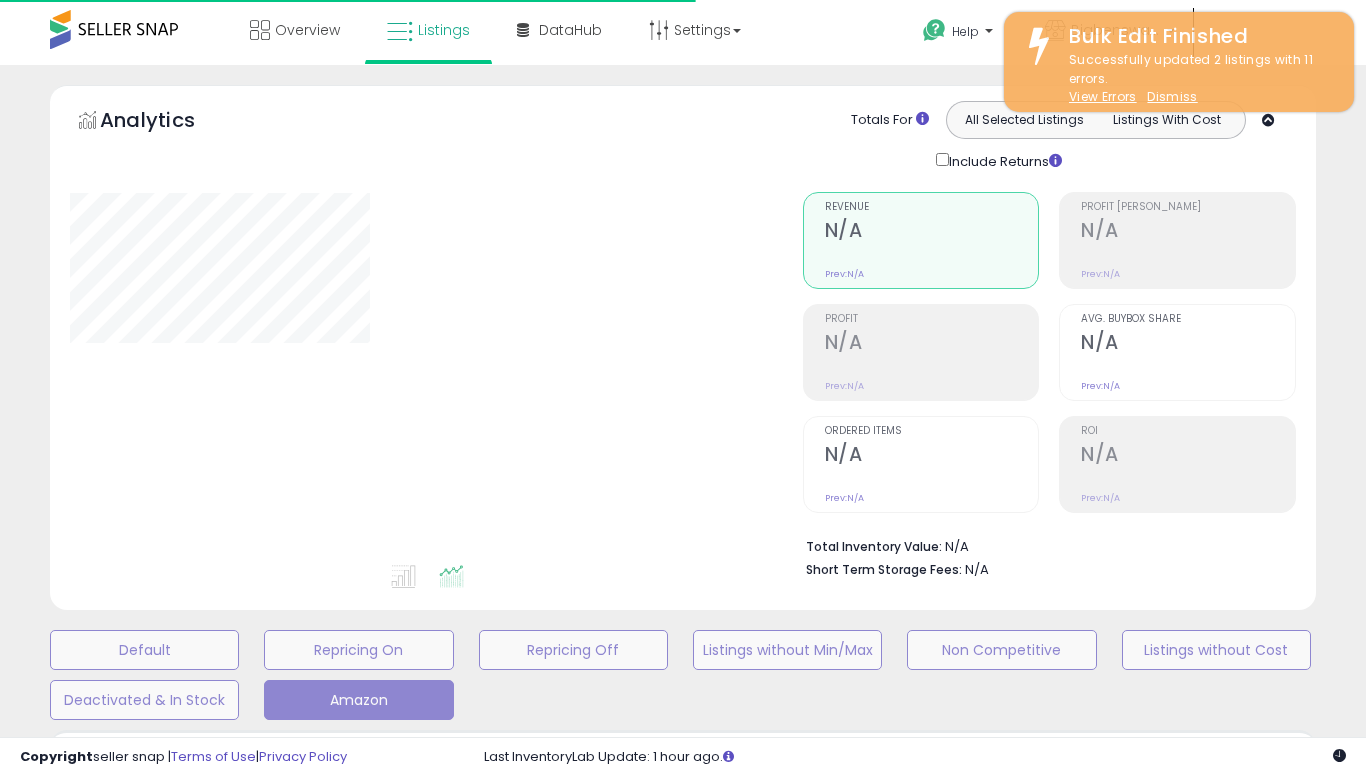 type on "**********" 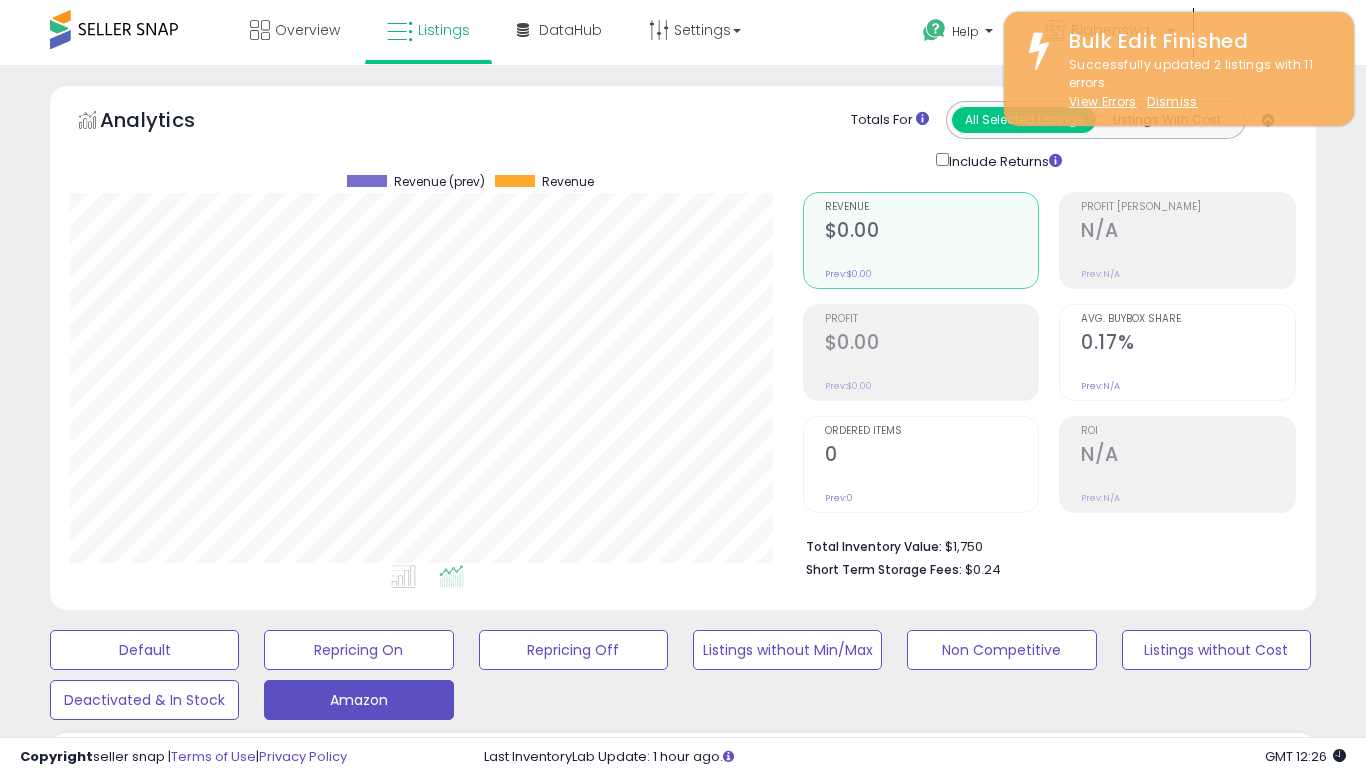 scroll, scrollTop: 999590, scrollLeft: 999267, axis: both 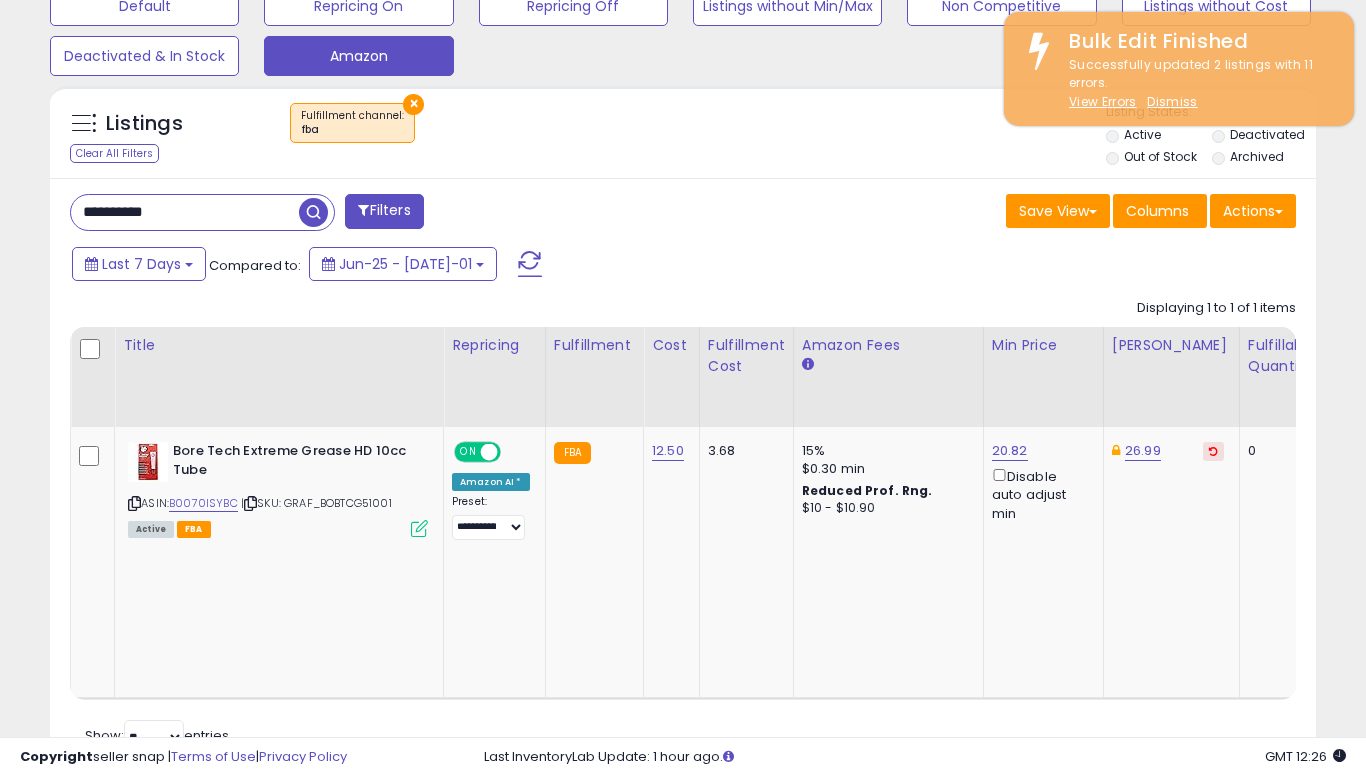 click on "**********" at bounding box center (185, 212) 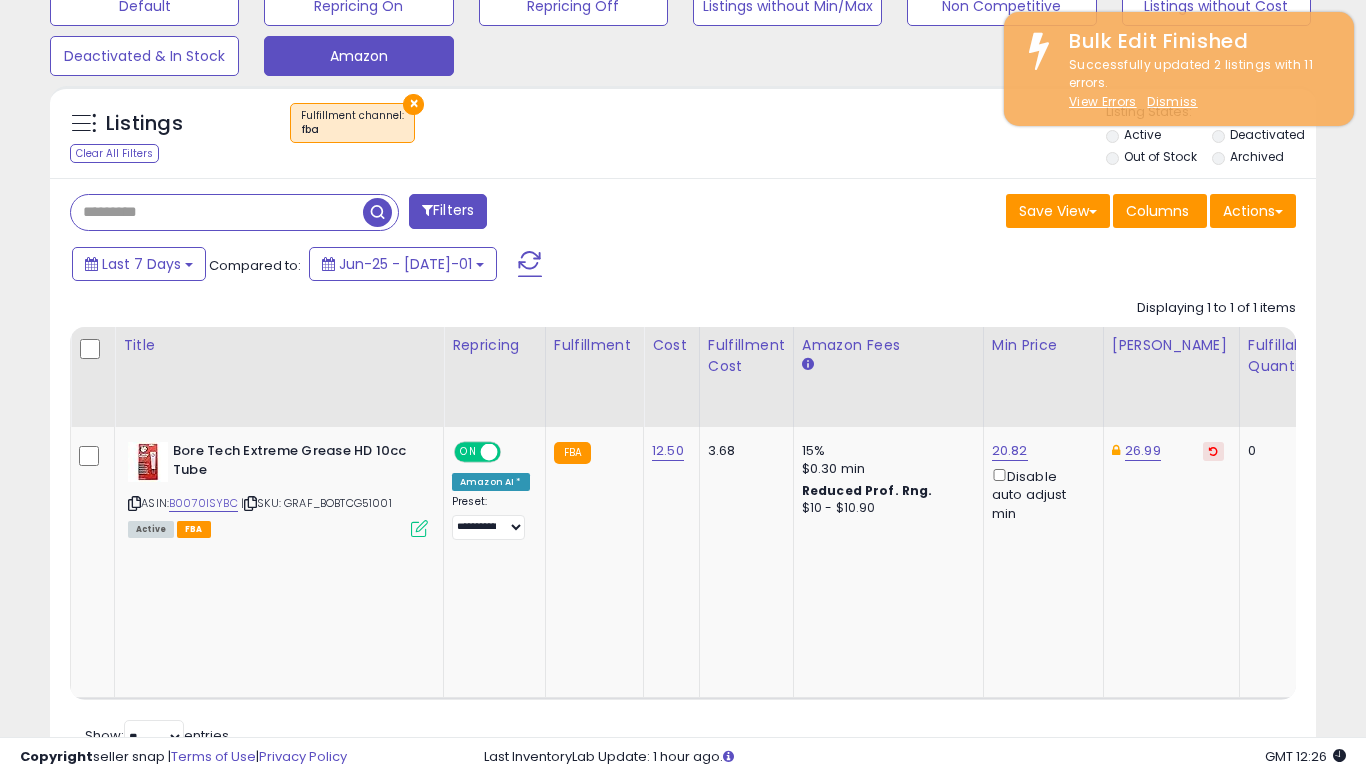 type 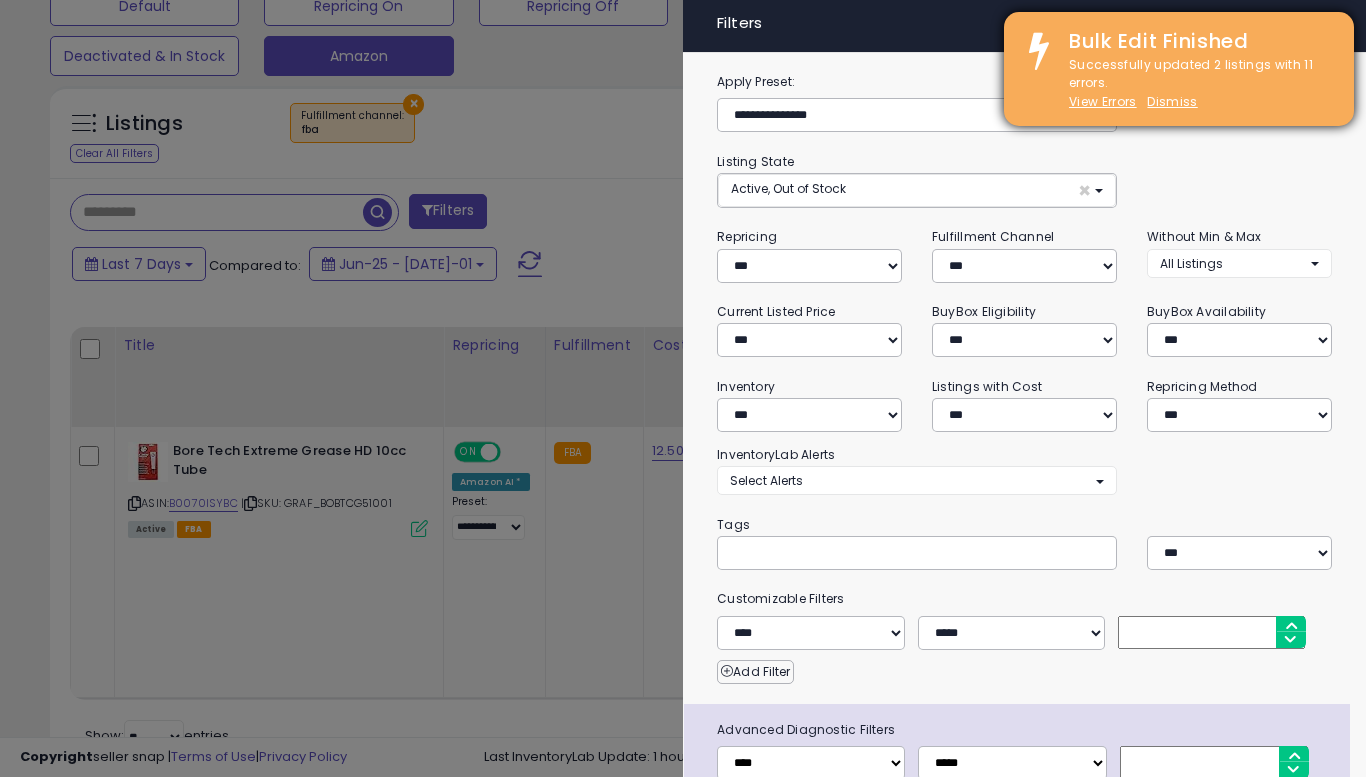 click on "Bulk Edit Finished Successfully updated 2 listings with 11 errors.  View Errors Dismiss" at bounding box center (1179, 69) 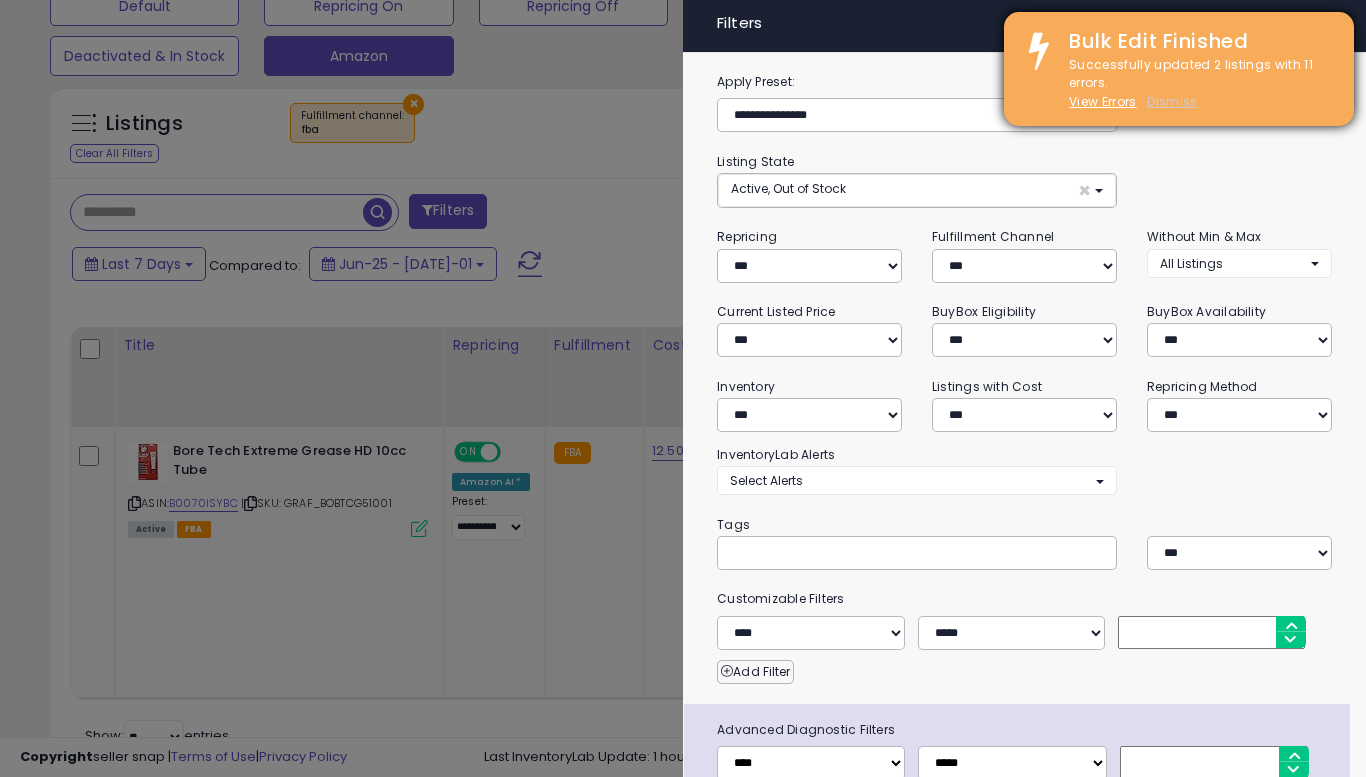 click on "Dismiss" at bounding box center [1172, 101] 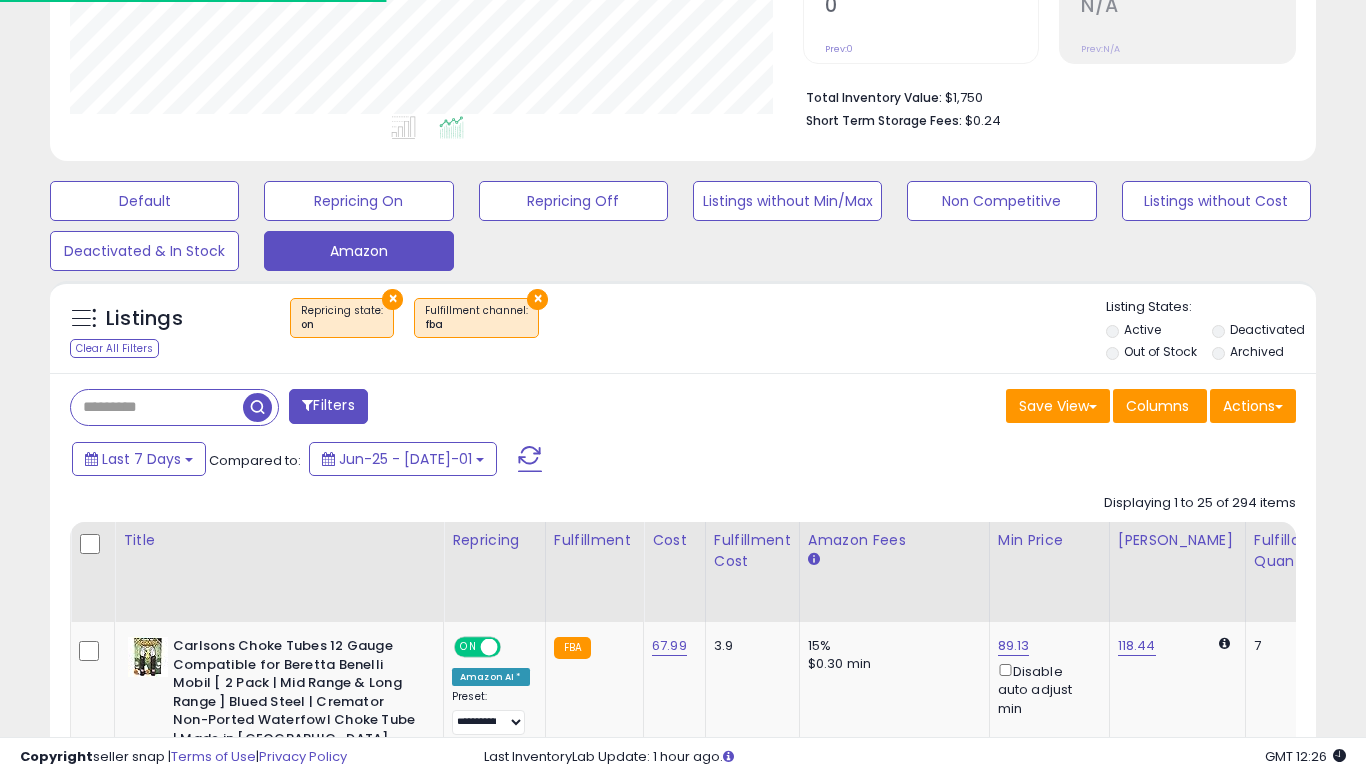 scroll, scrollTop: 644, scrollLeft: 0, axis: vertical 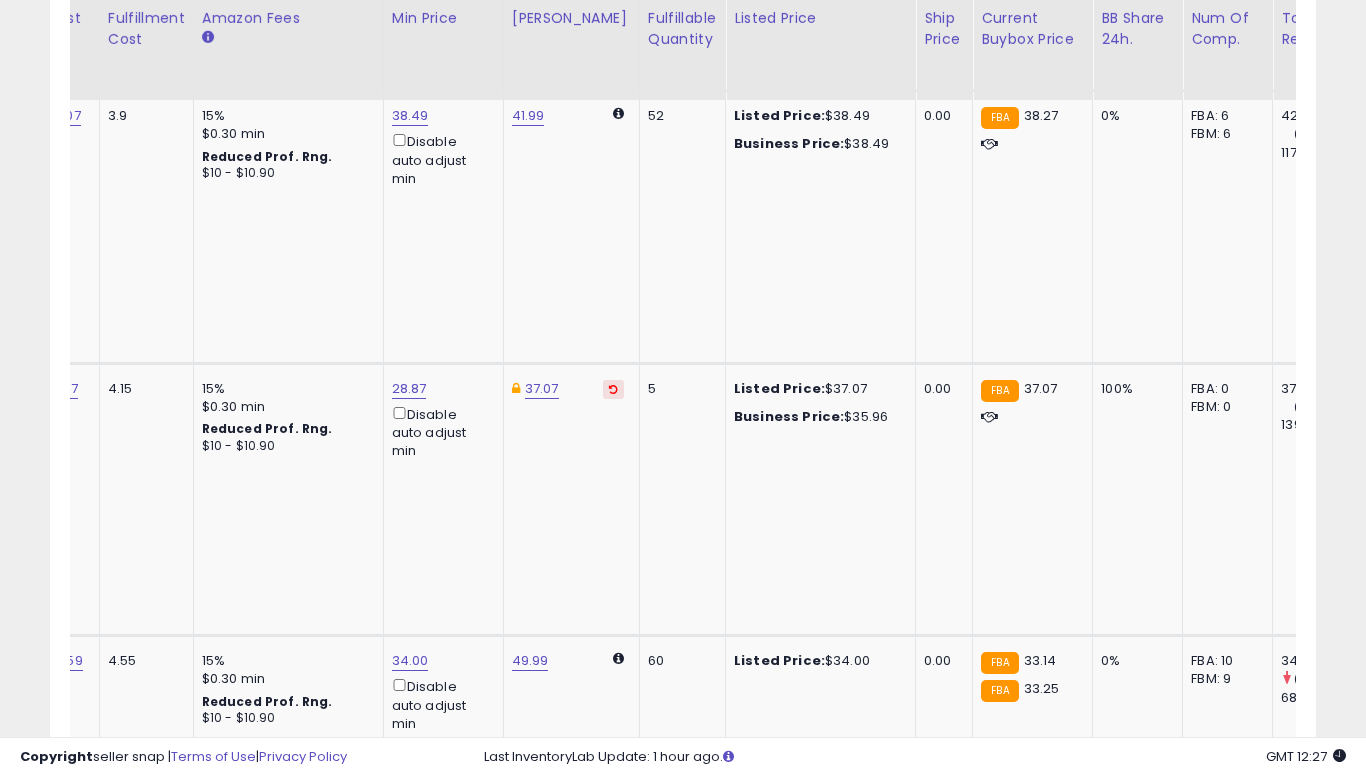 click on "32.91" at bounding box center (408, -1246) 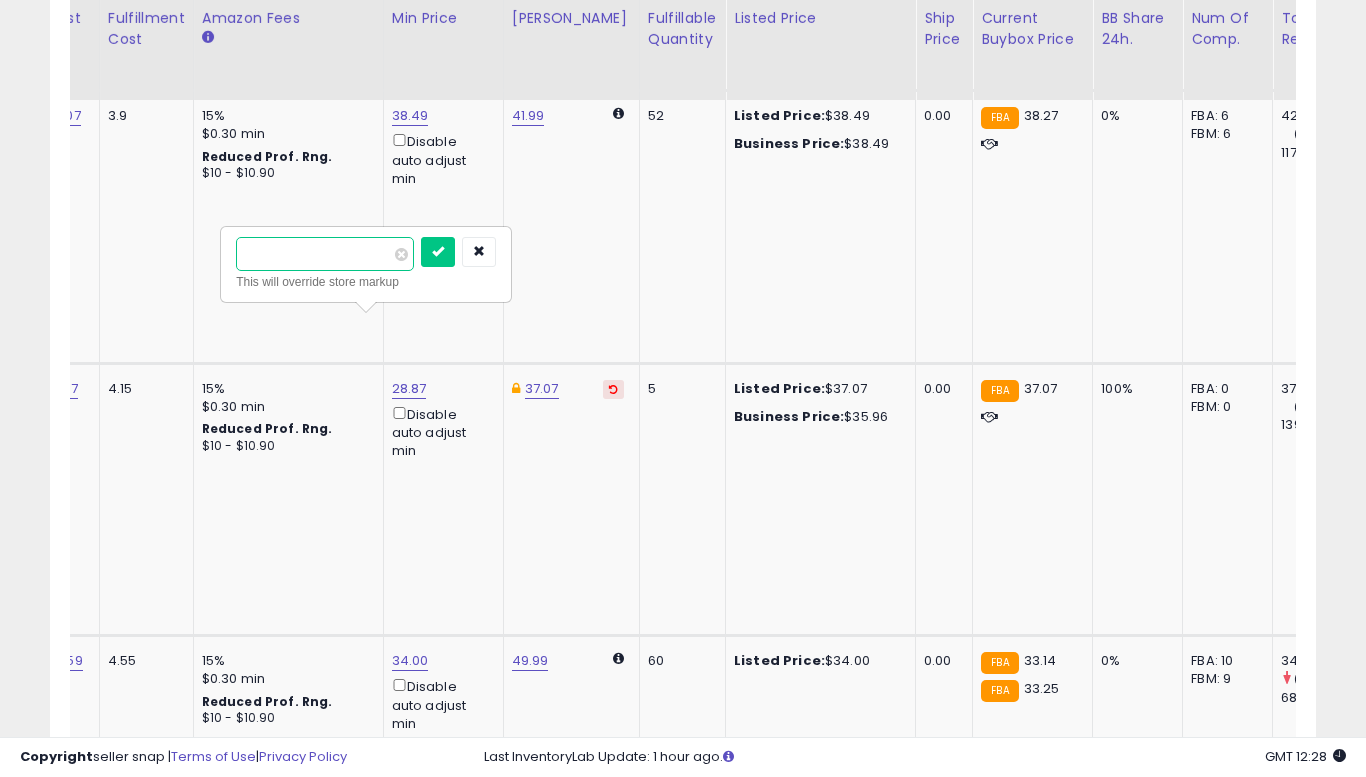 type on "*****" 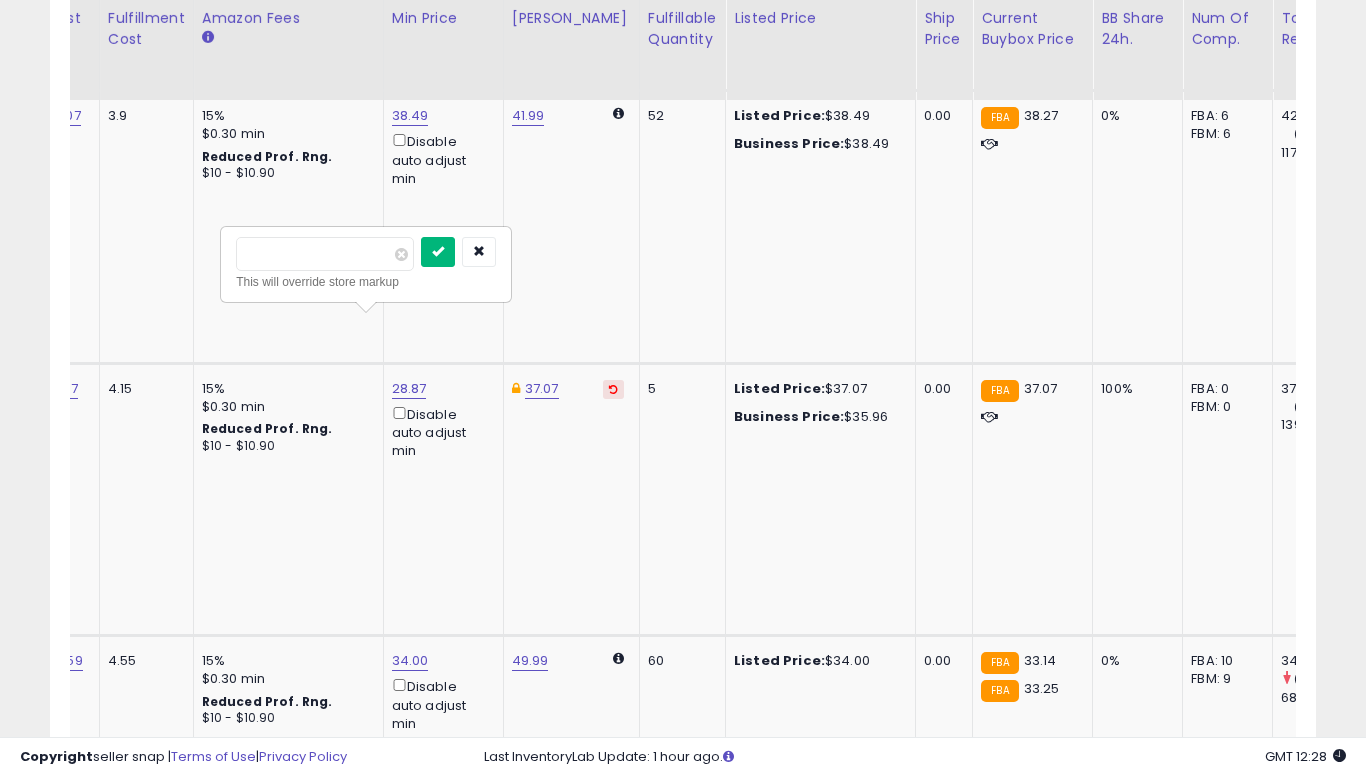 click at bounding box center (438, 252) 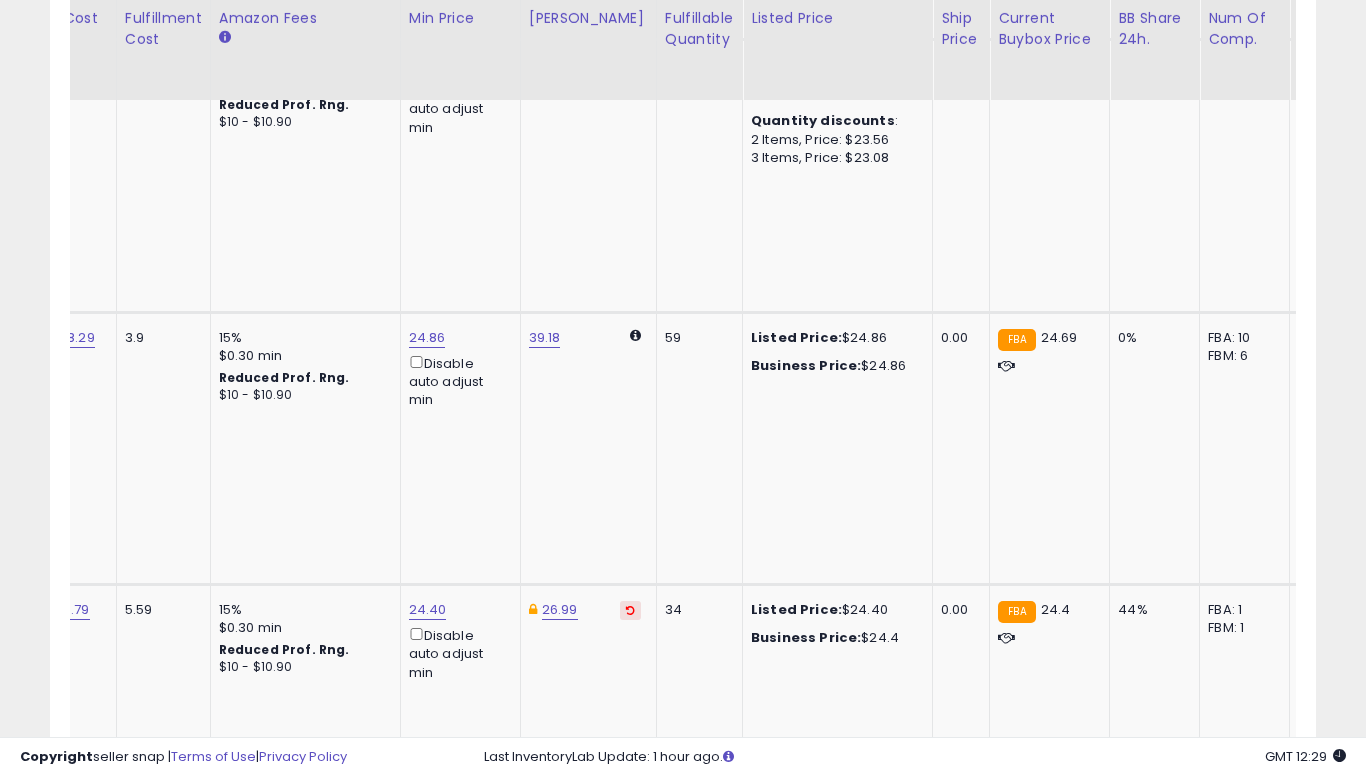 click on "2" 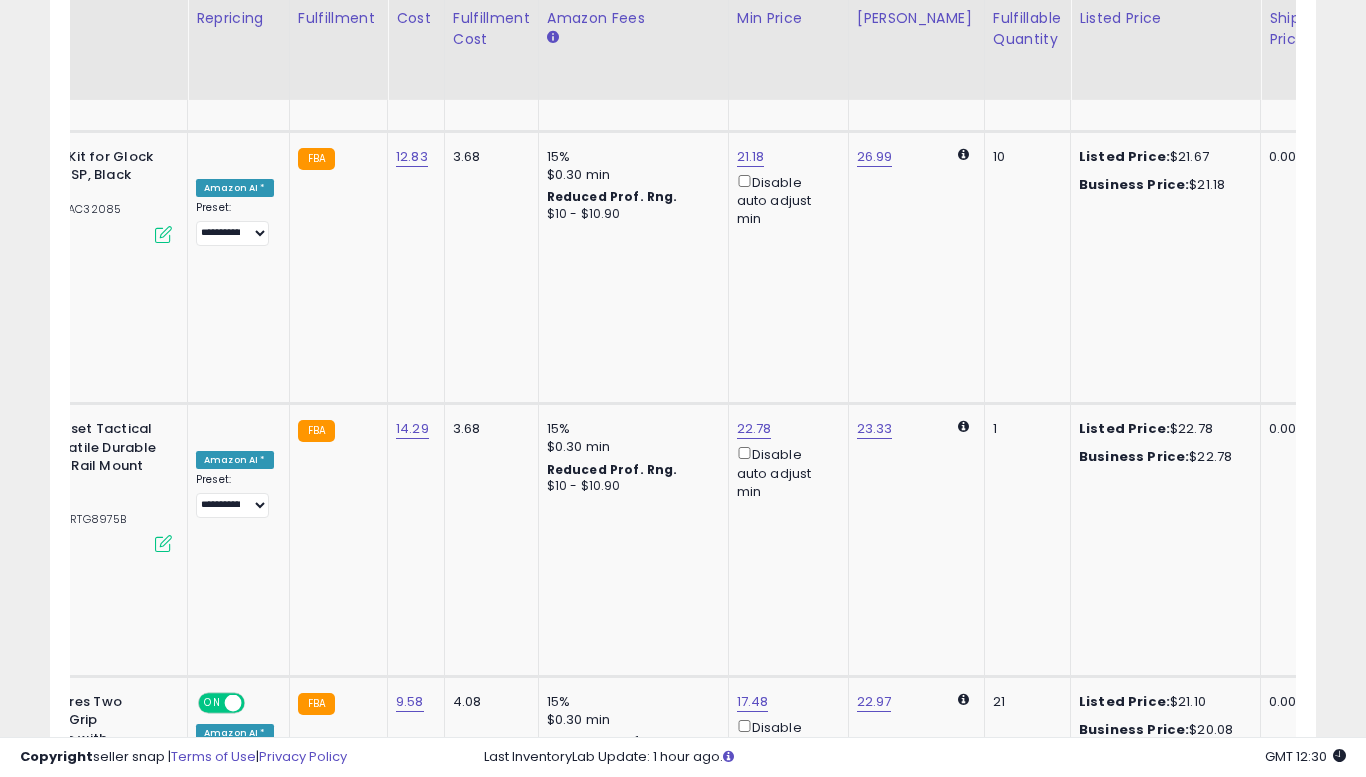 click on "20.89" at bounding box center (755, -933) 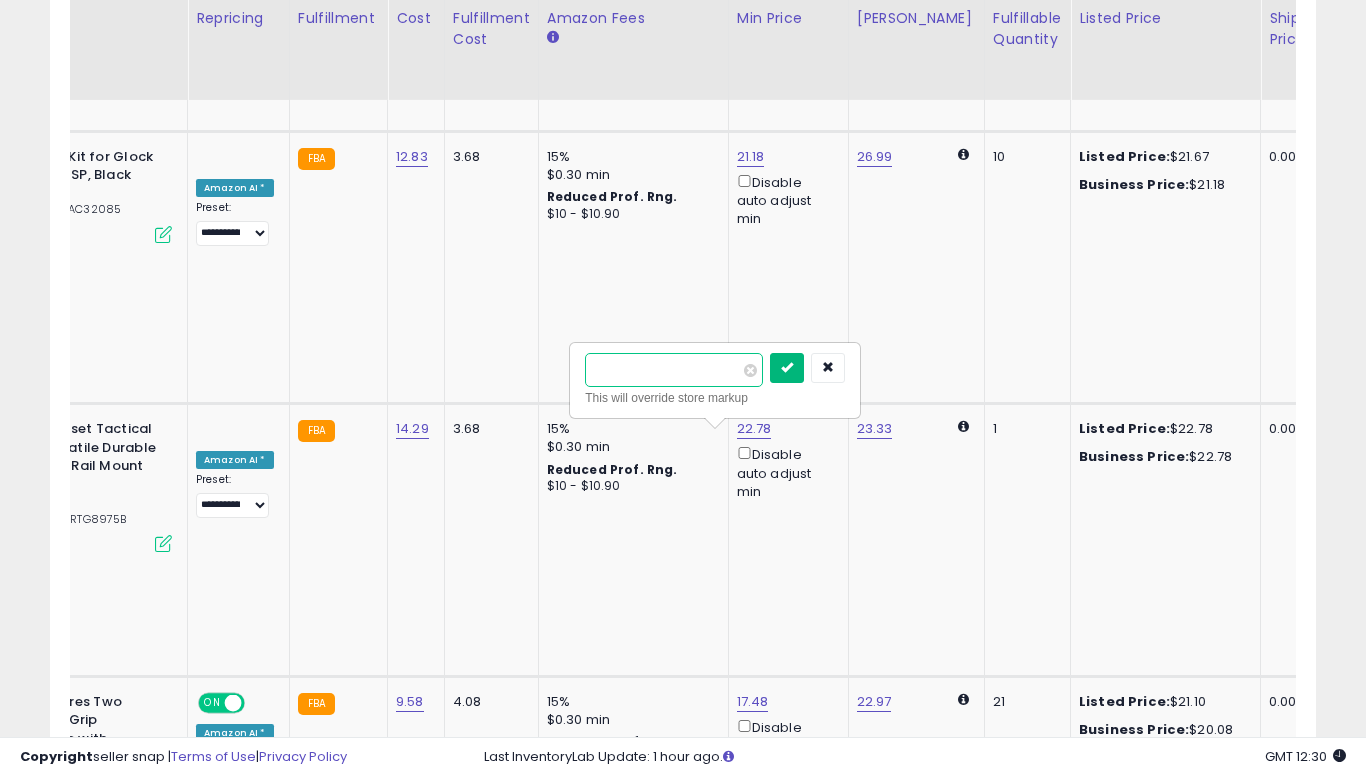 type on "*****" 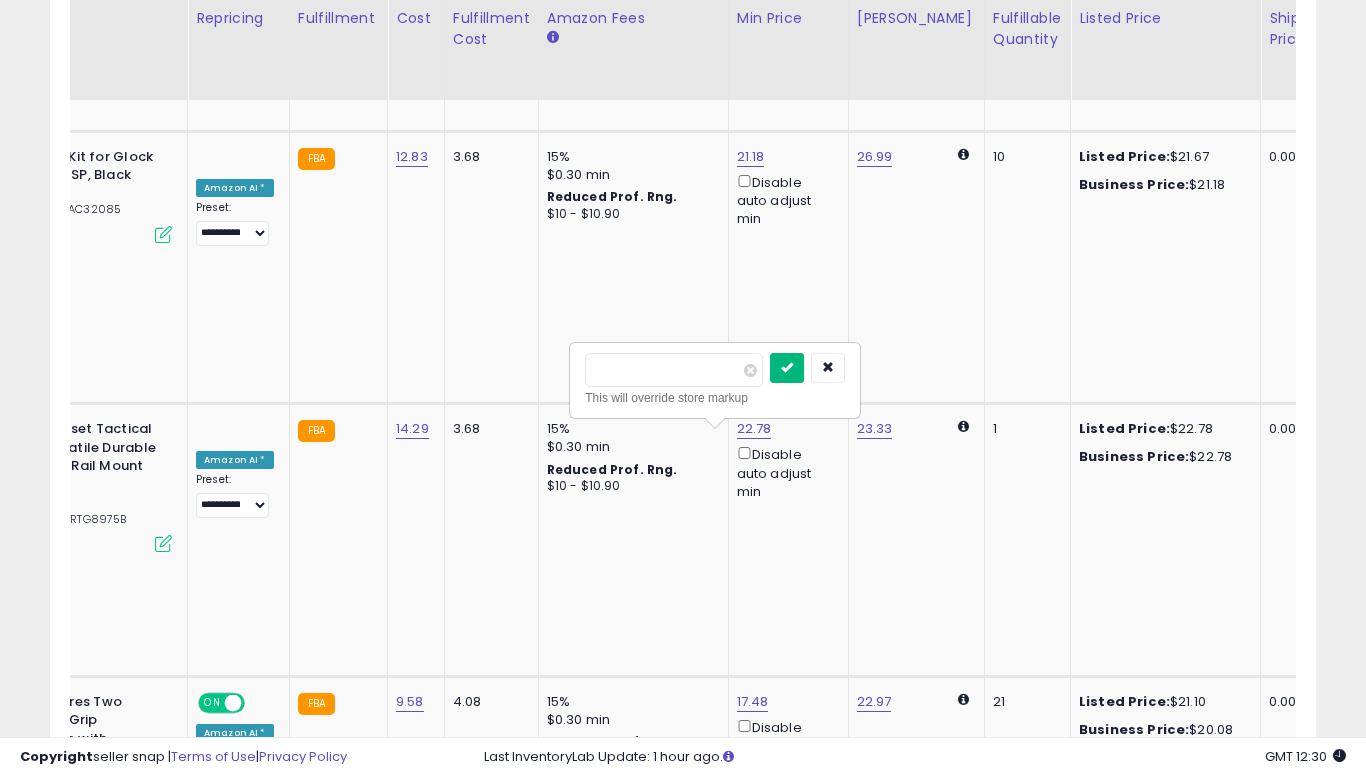 click at bounding box center (787, 368) 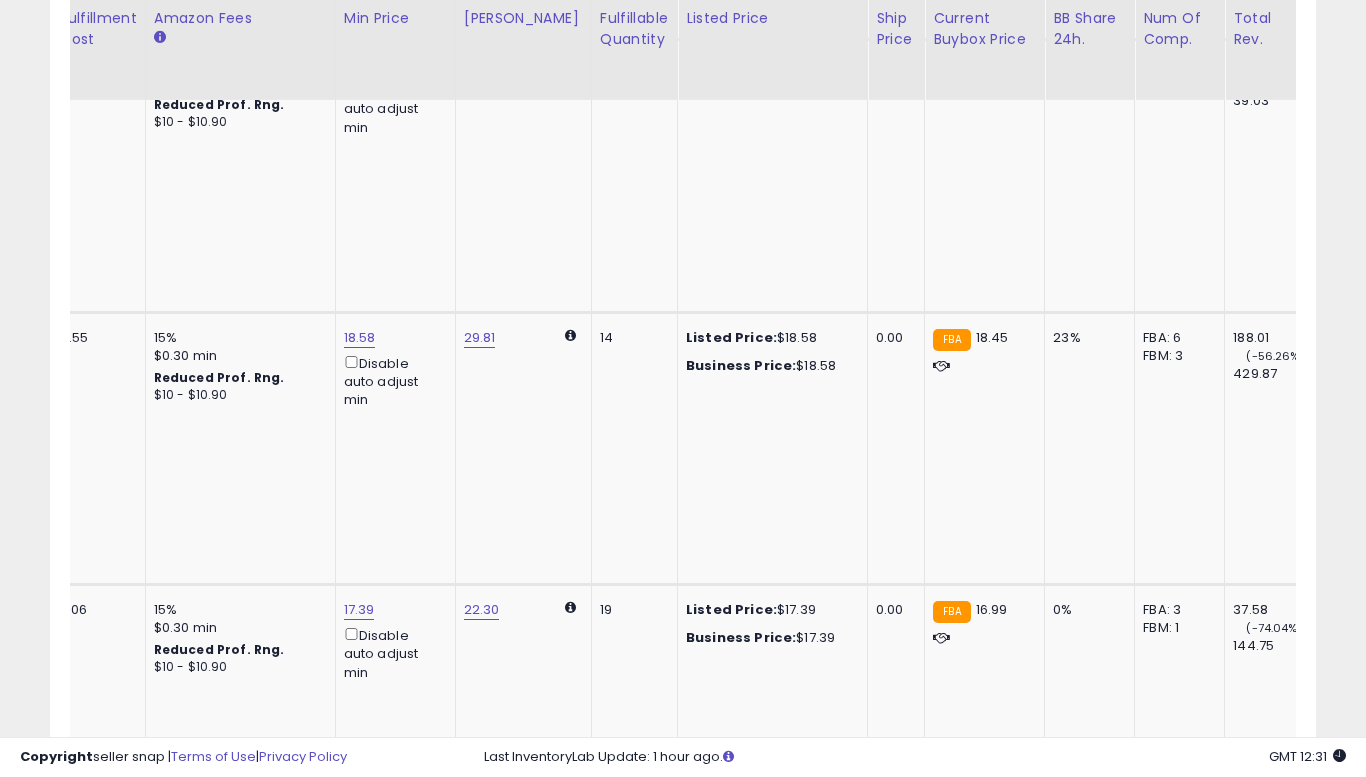click on "3" 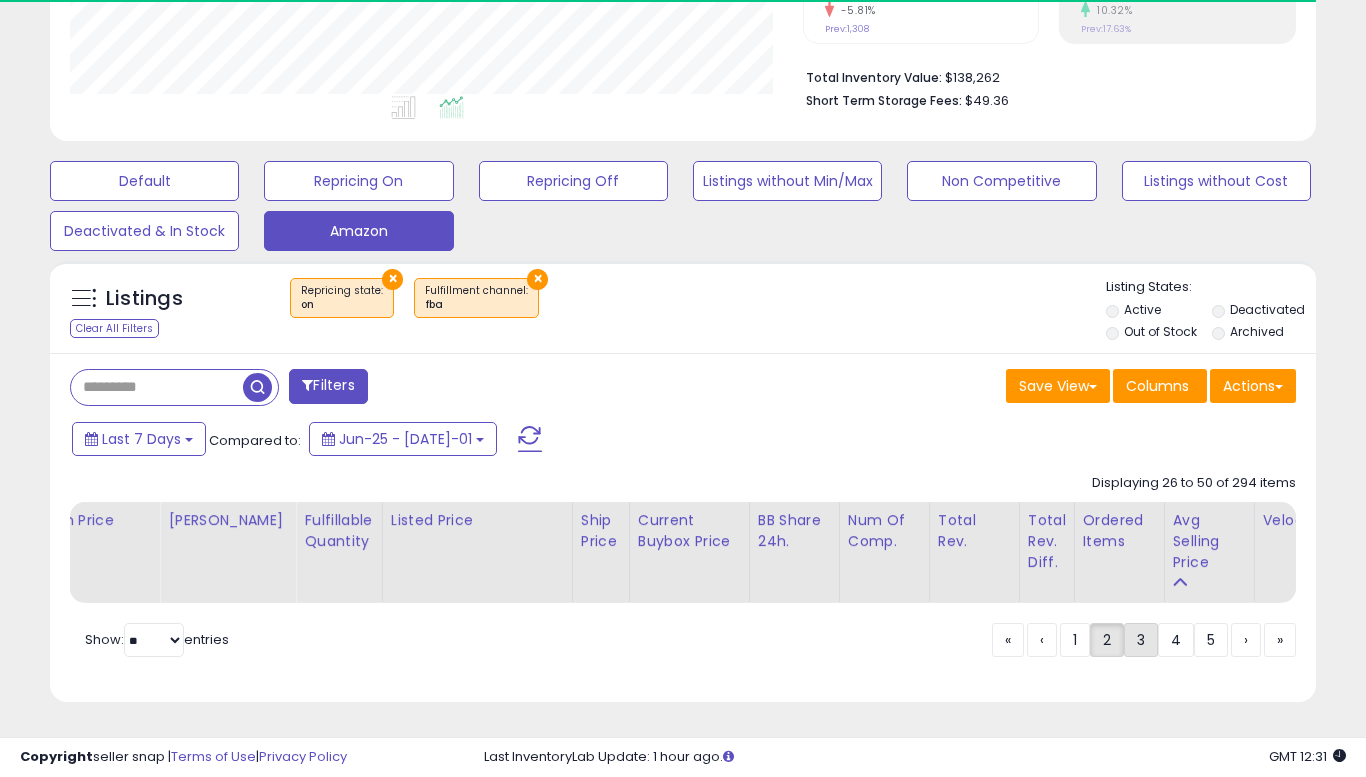 click on "3" 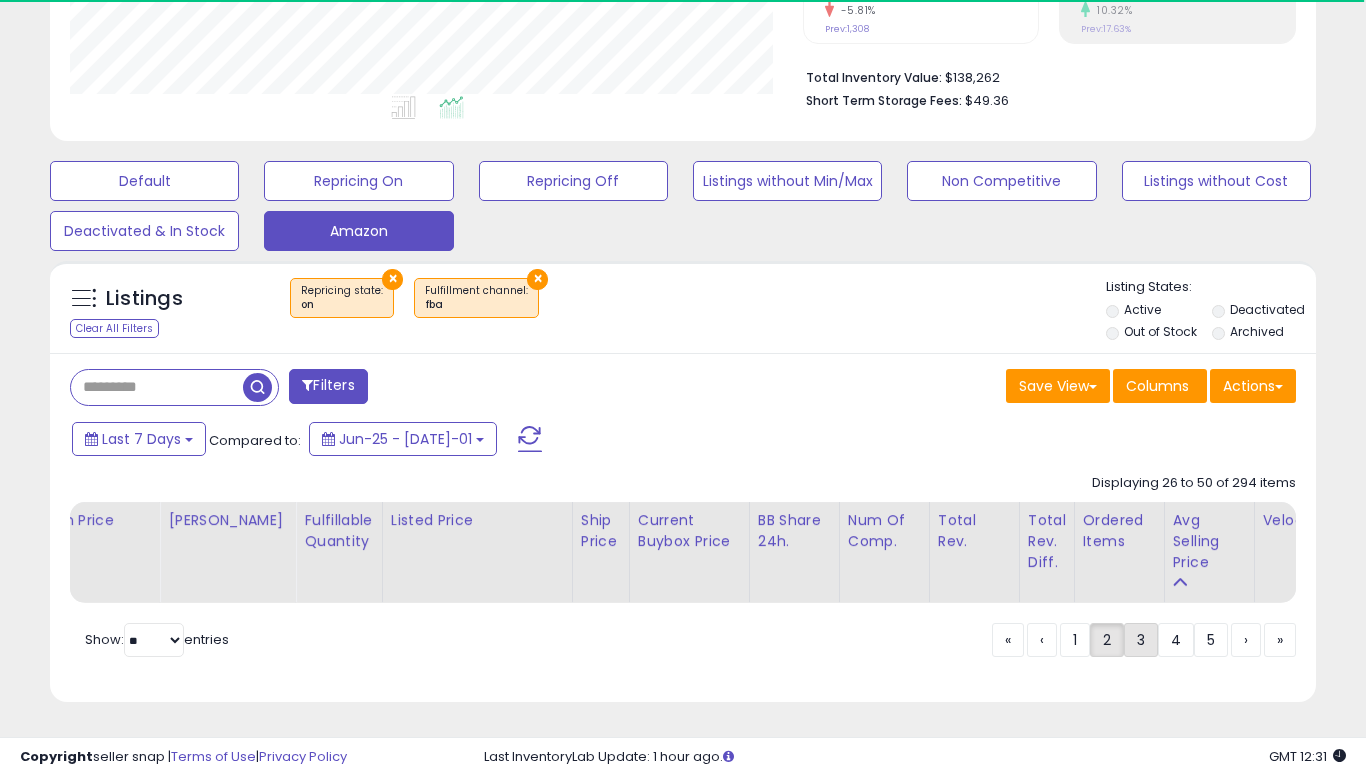 click on "3" 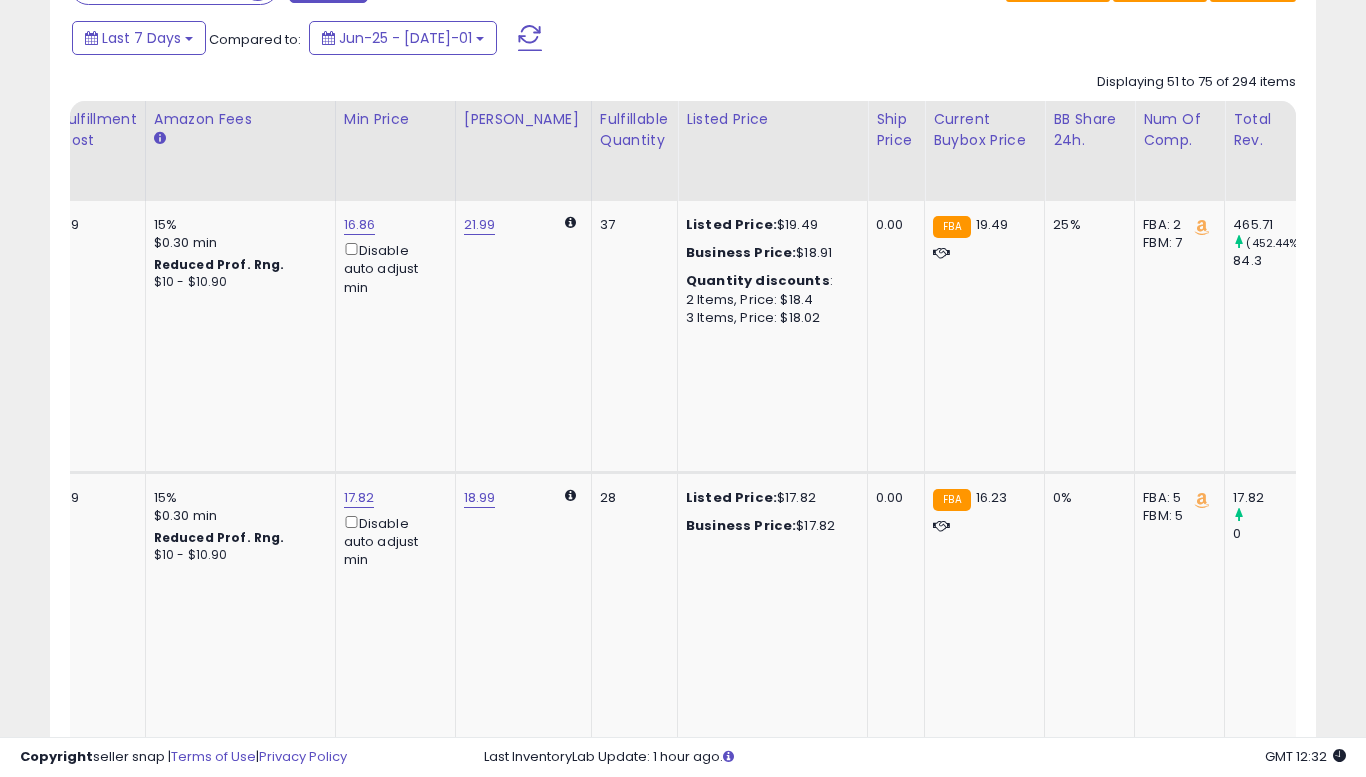 scroll, scrollTop: 886, scrollLeft: 0, axis: vertical 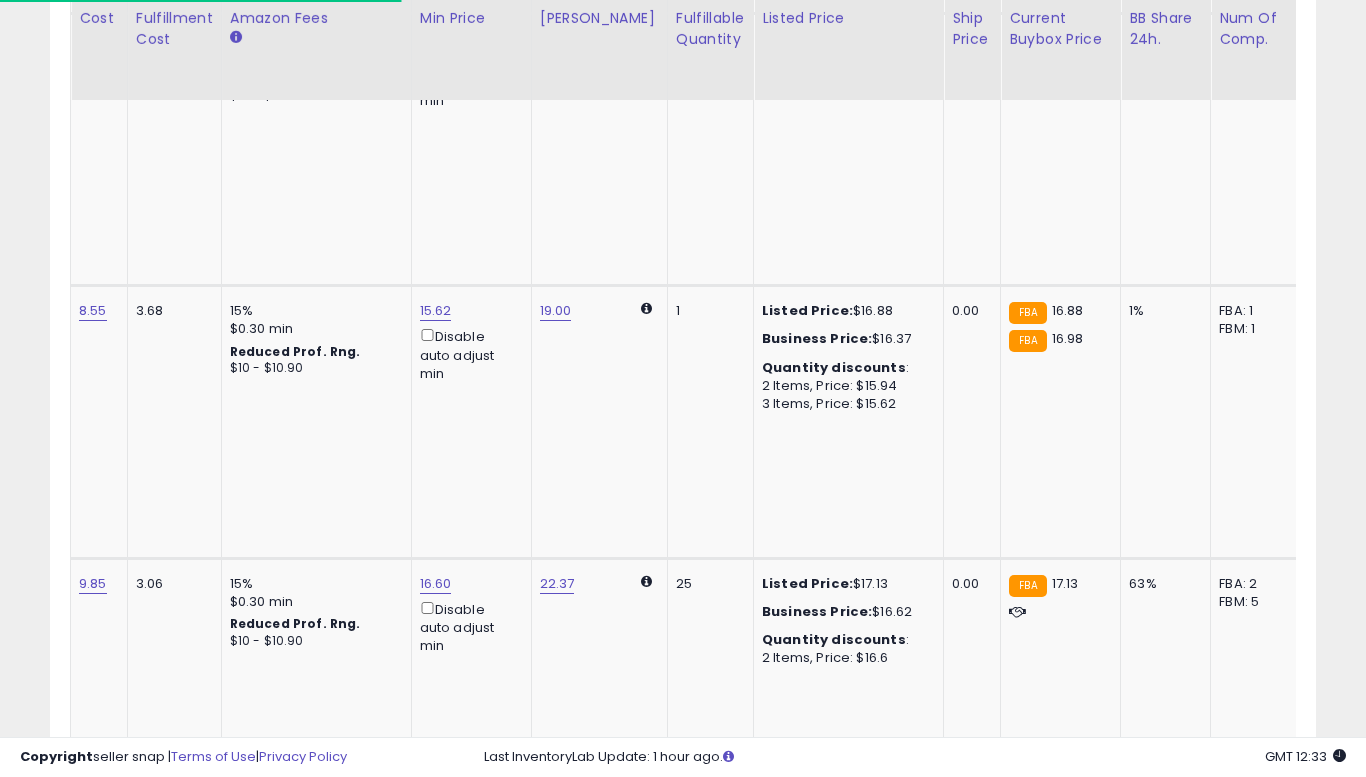click on "16.64" at bounding box center (436, -1596) 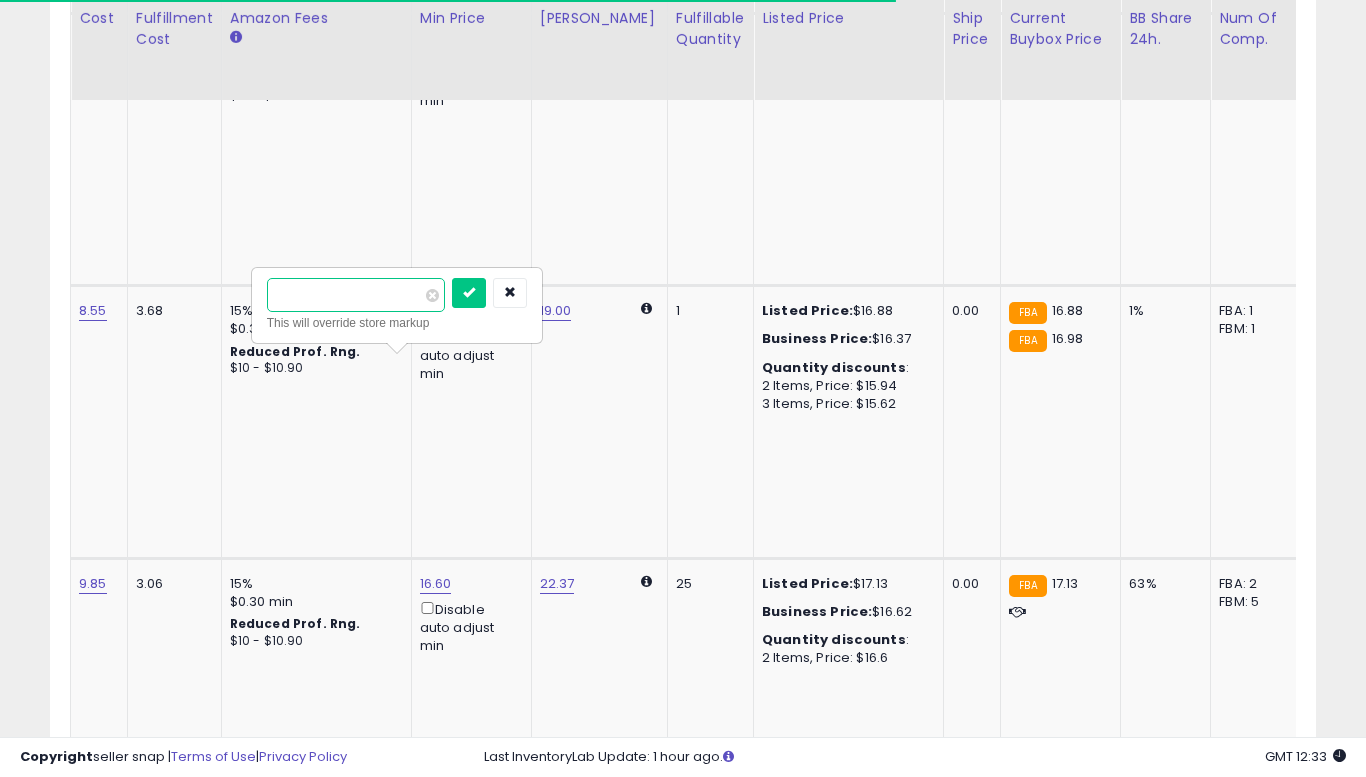 type on "*****" 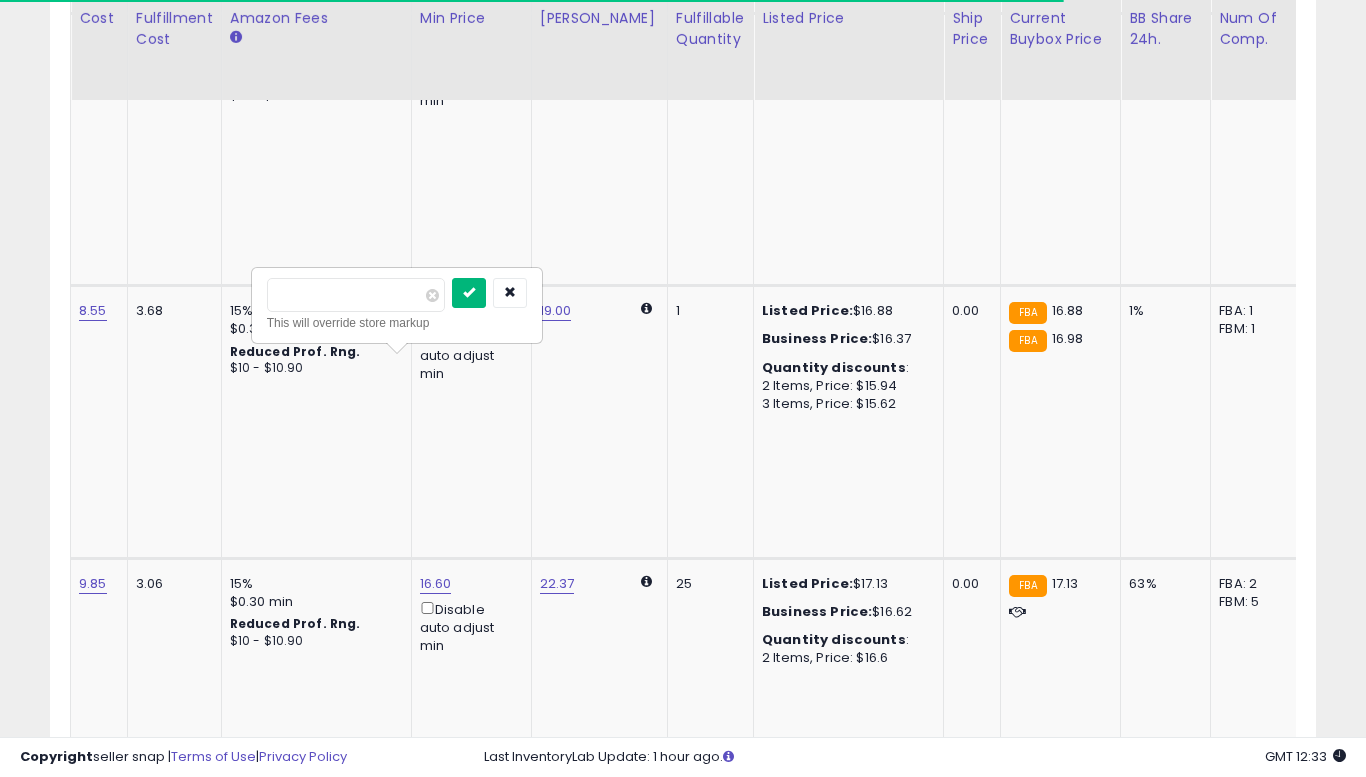 click at bounding box center (469, 293) 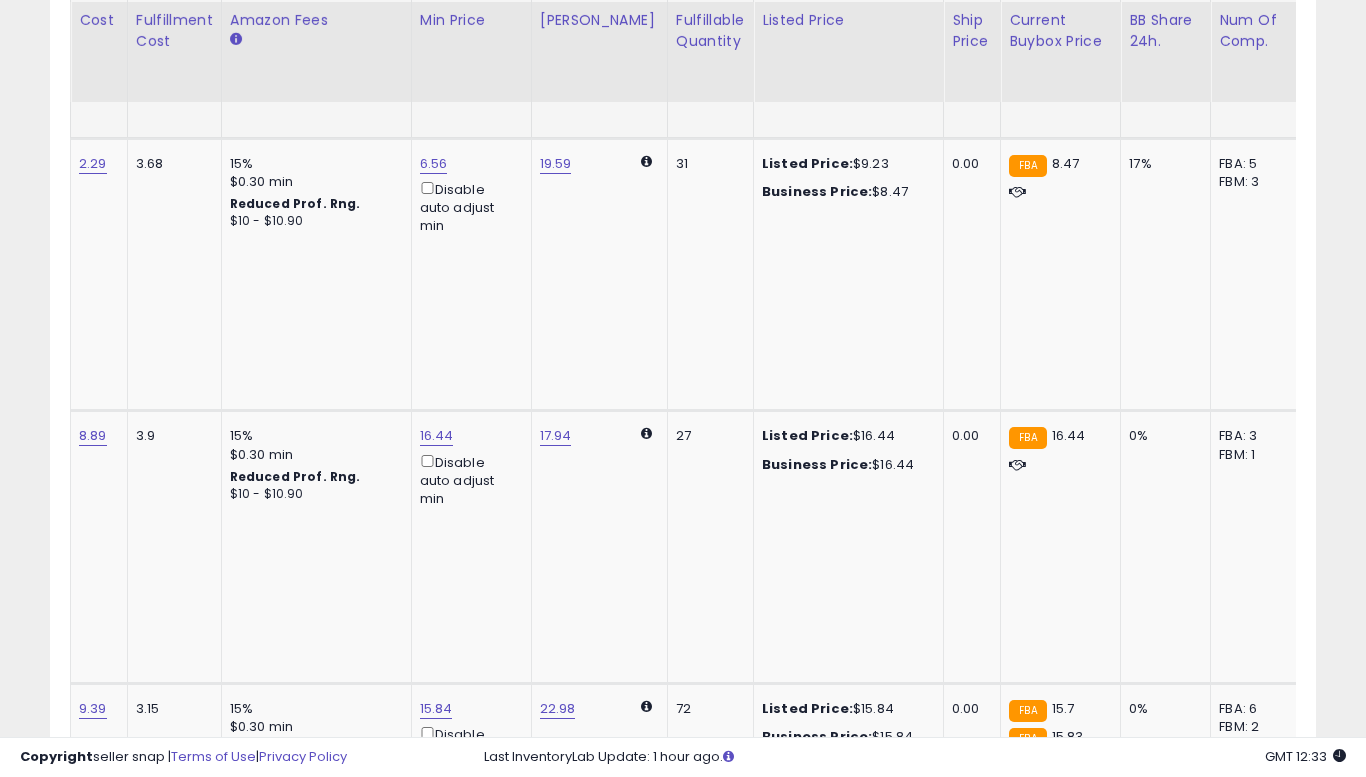 scroll, scrollTop: 3930, scrollLeft: 0, axis: vertical 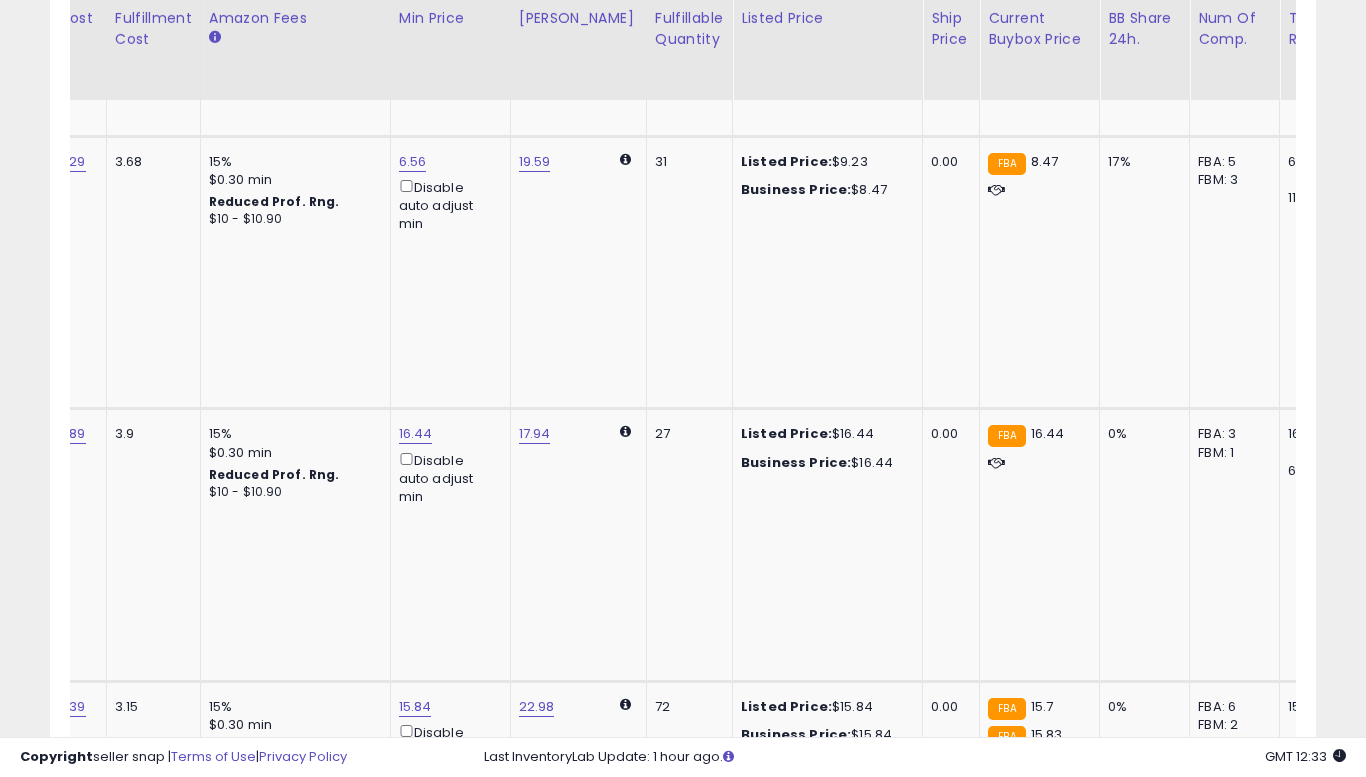 click on "15.36" at bounding box center [415, -2835] 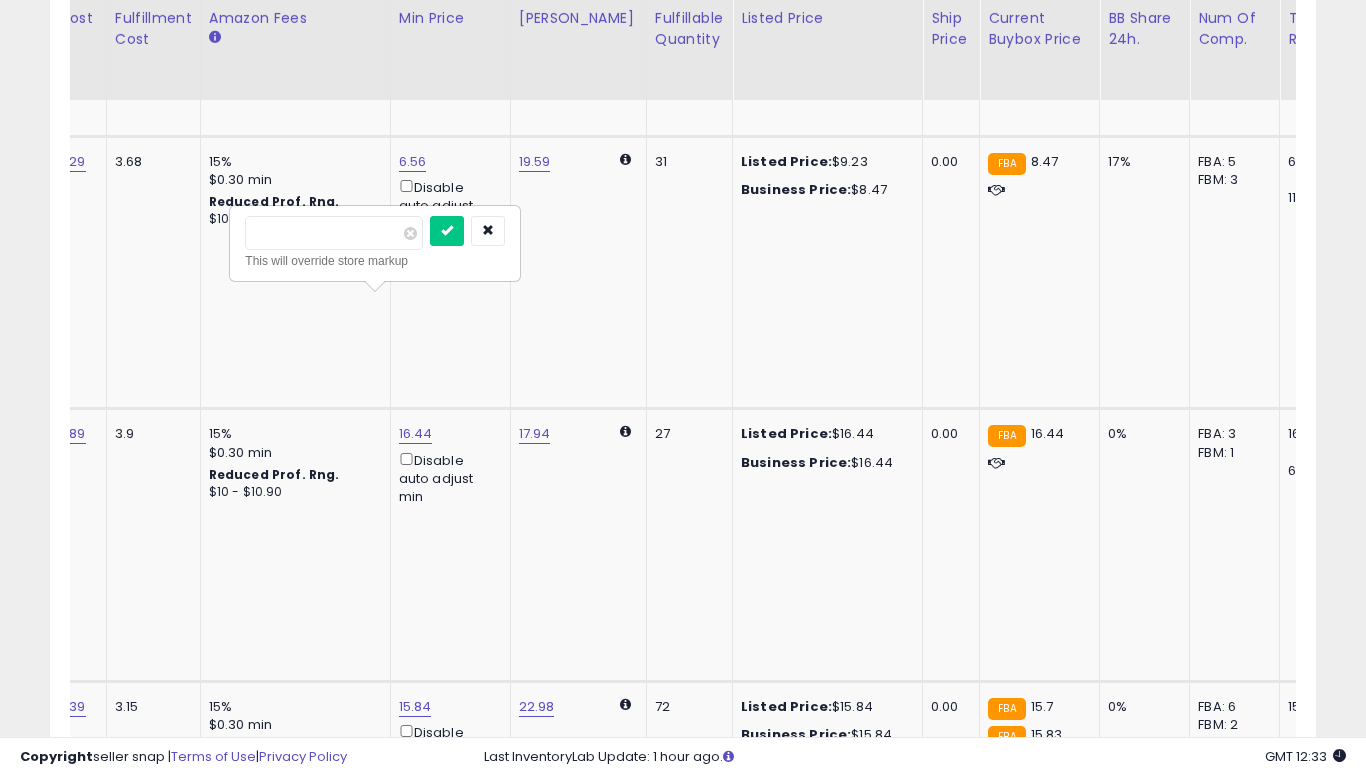 type on "*****" 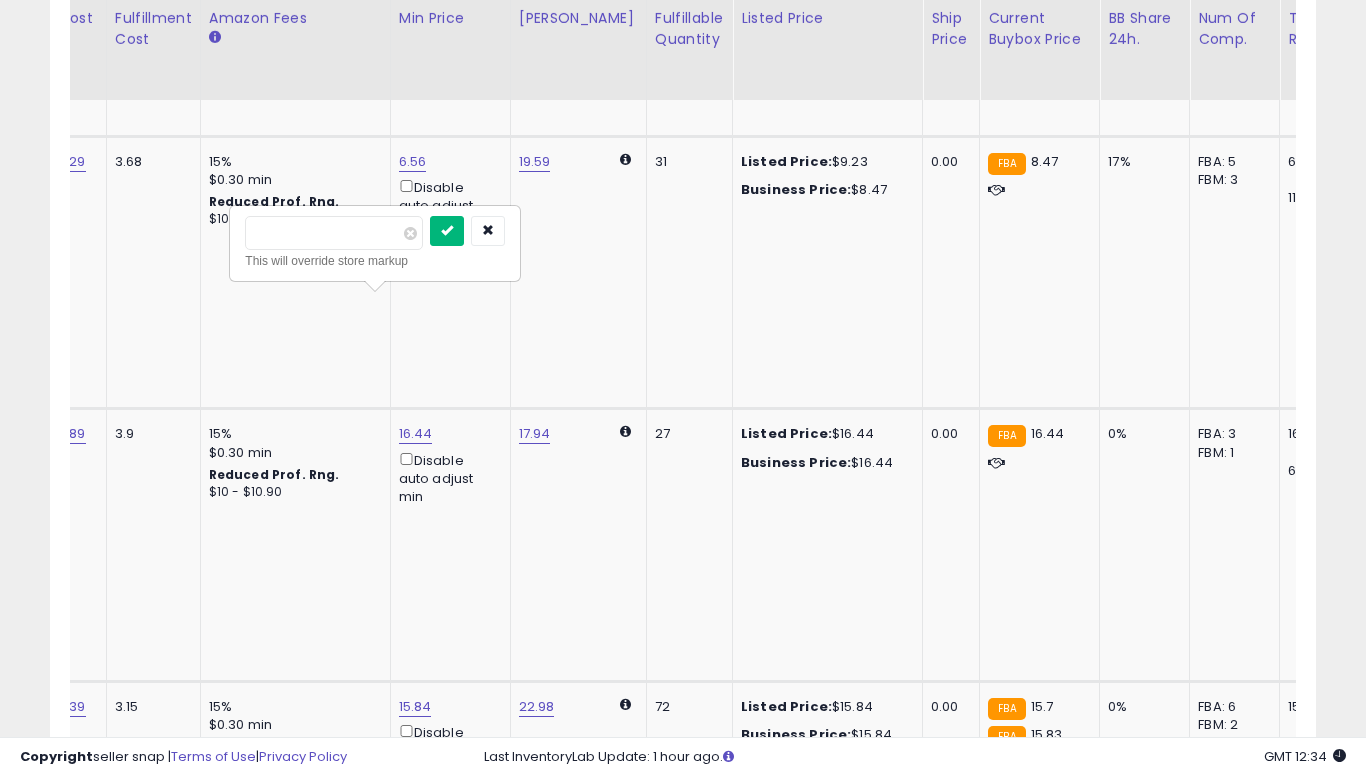 click at bounding box center (447, 230) 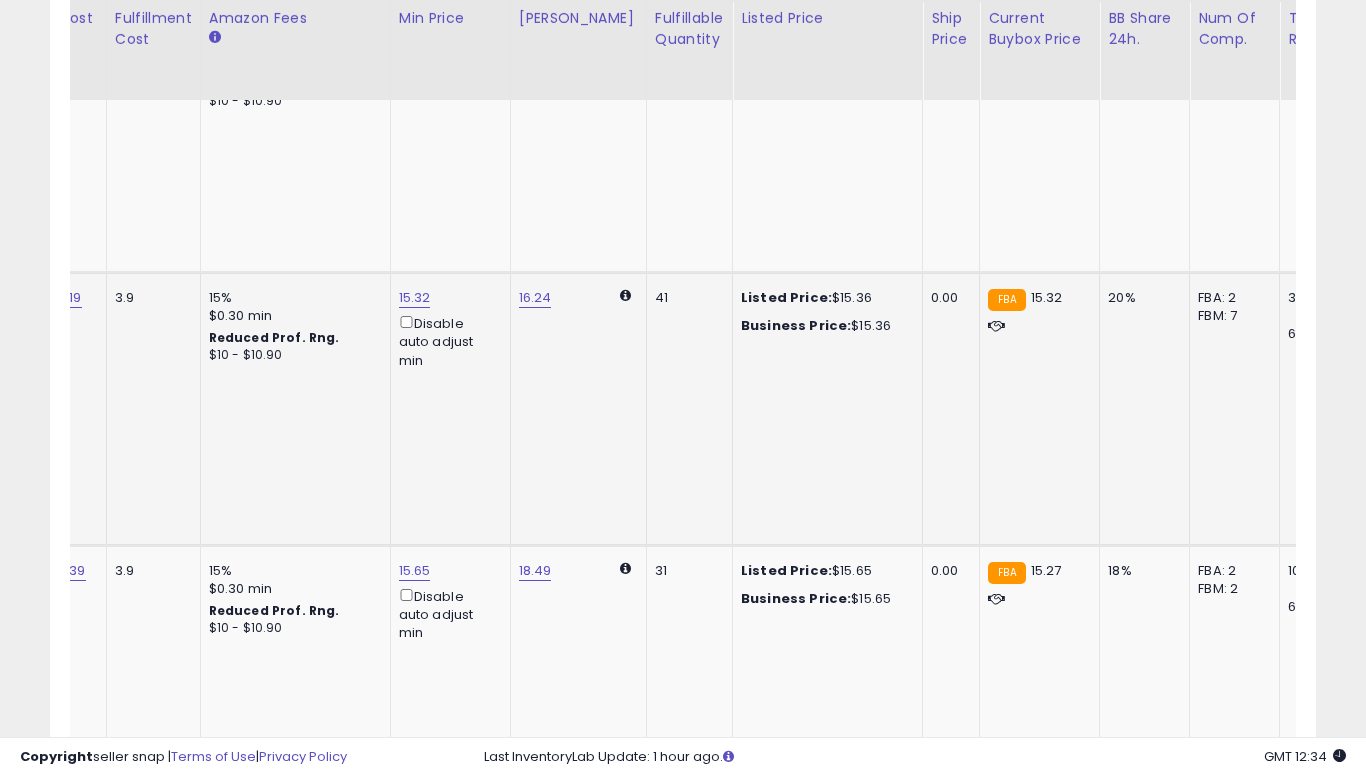 scroll, scrollTop: 0, scrollLeft: 734, axis: horizontal 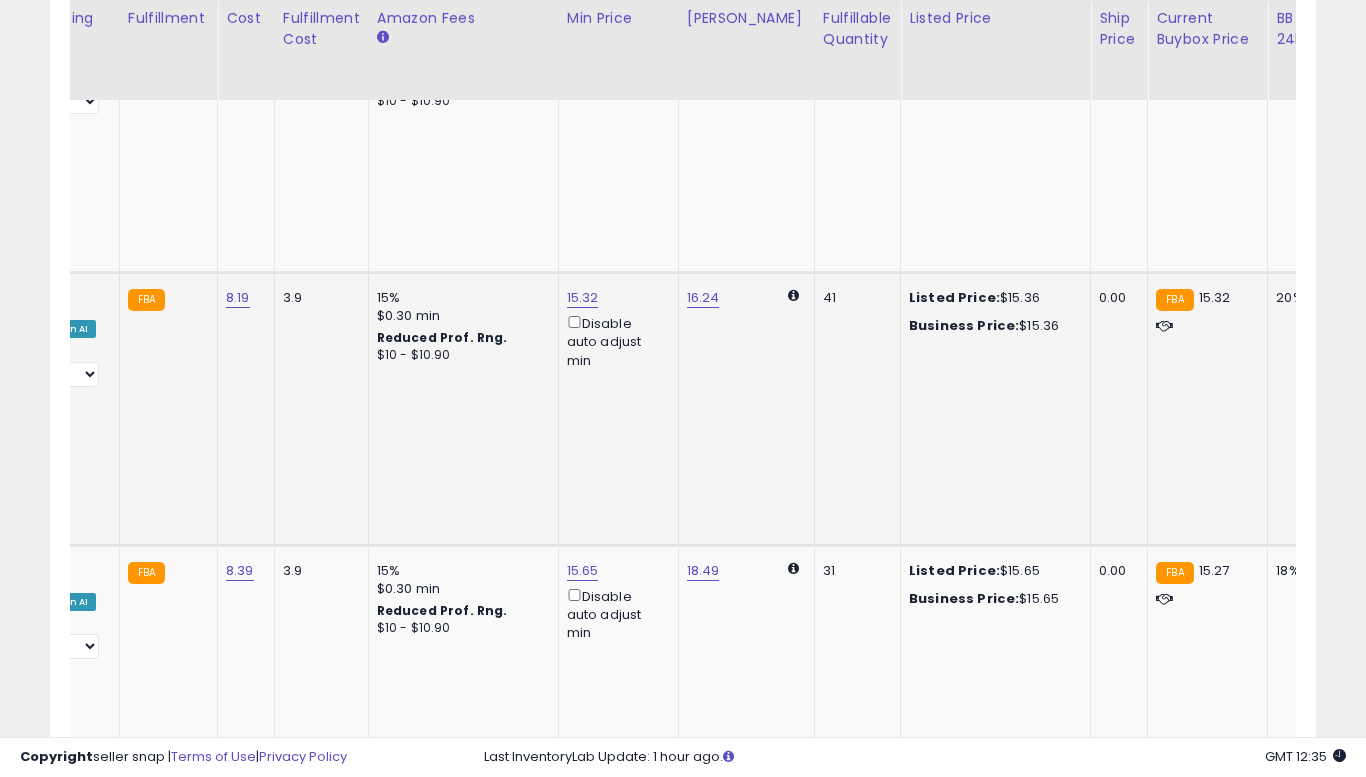 click on "15.36" at bounding box center (583, -4061) 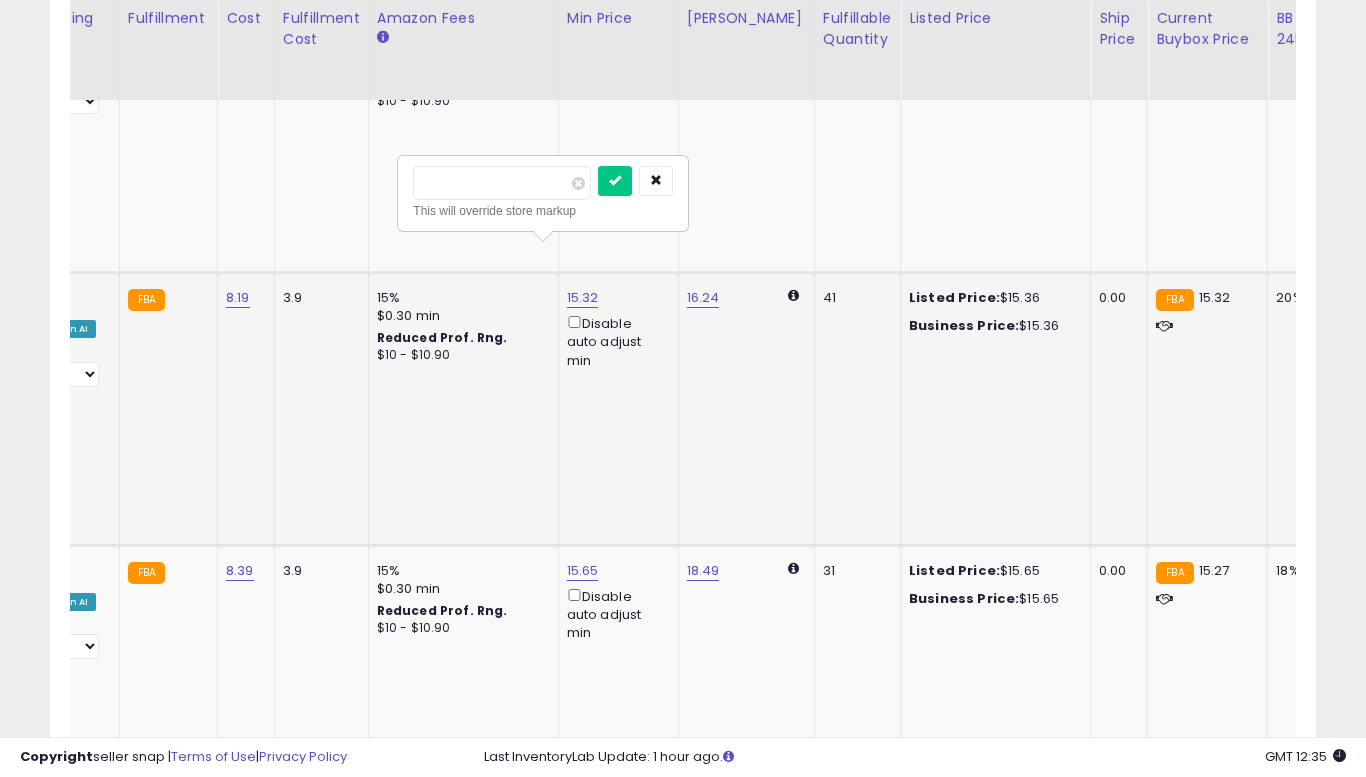 type on "*****" 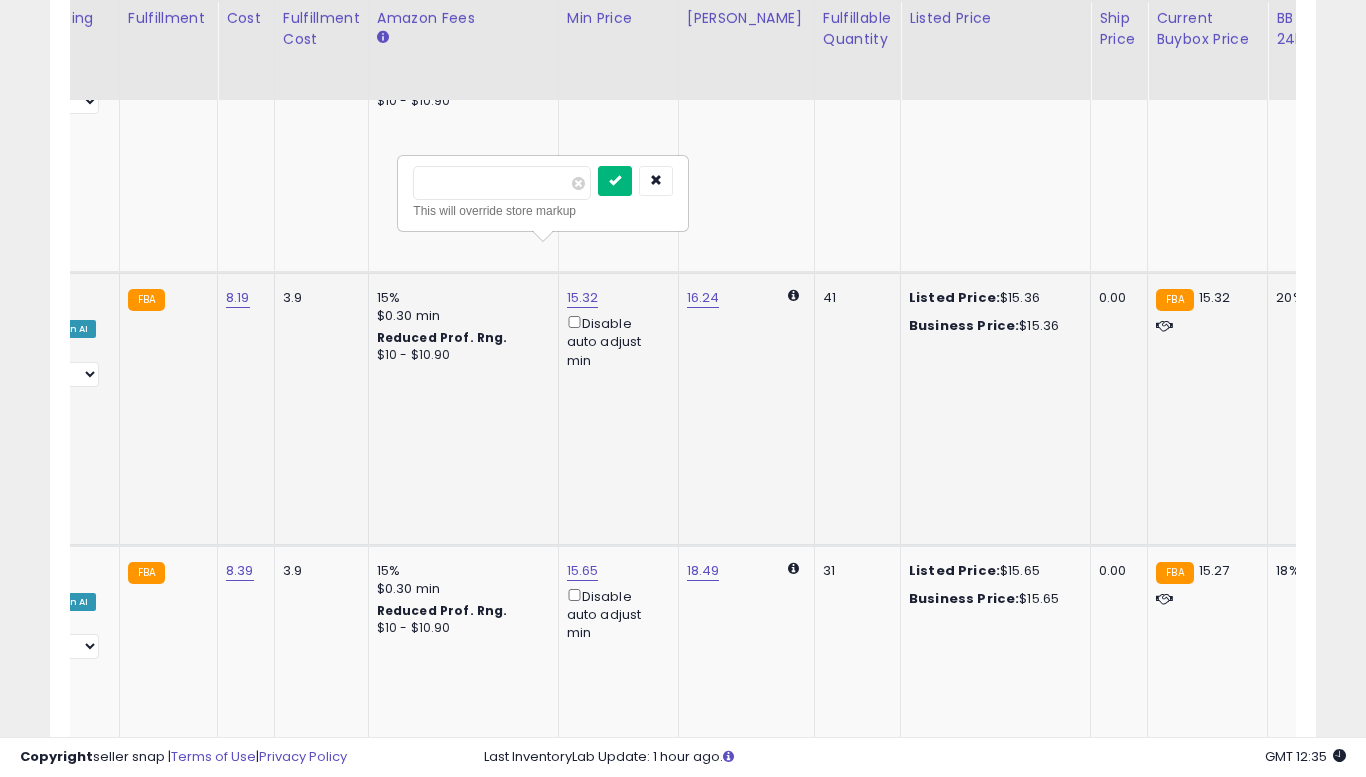 click at bounding box center (615, 181) 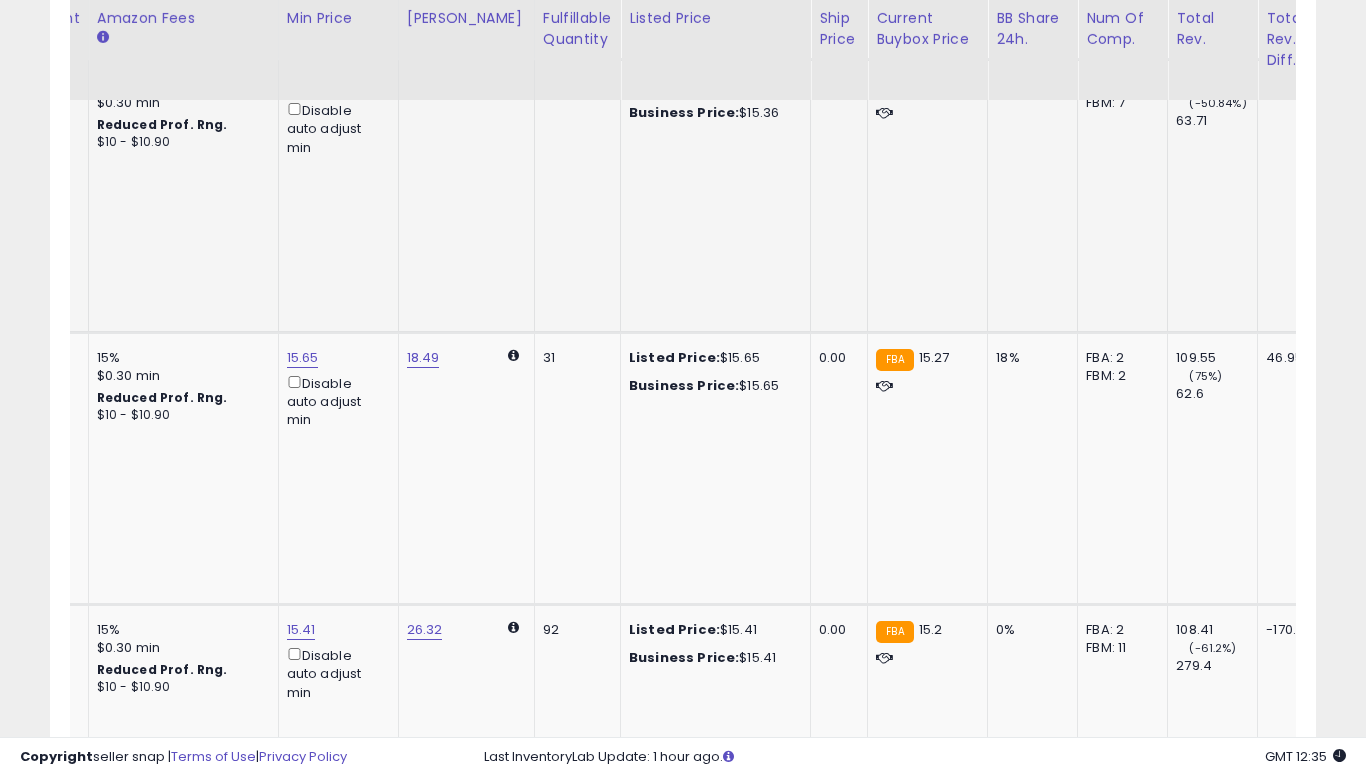 click on "4" 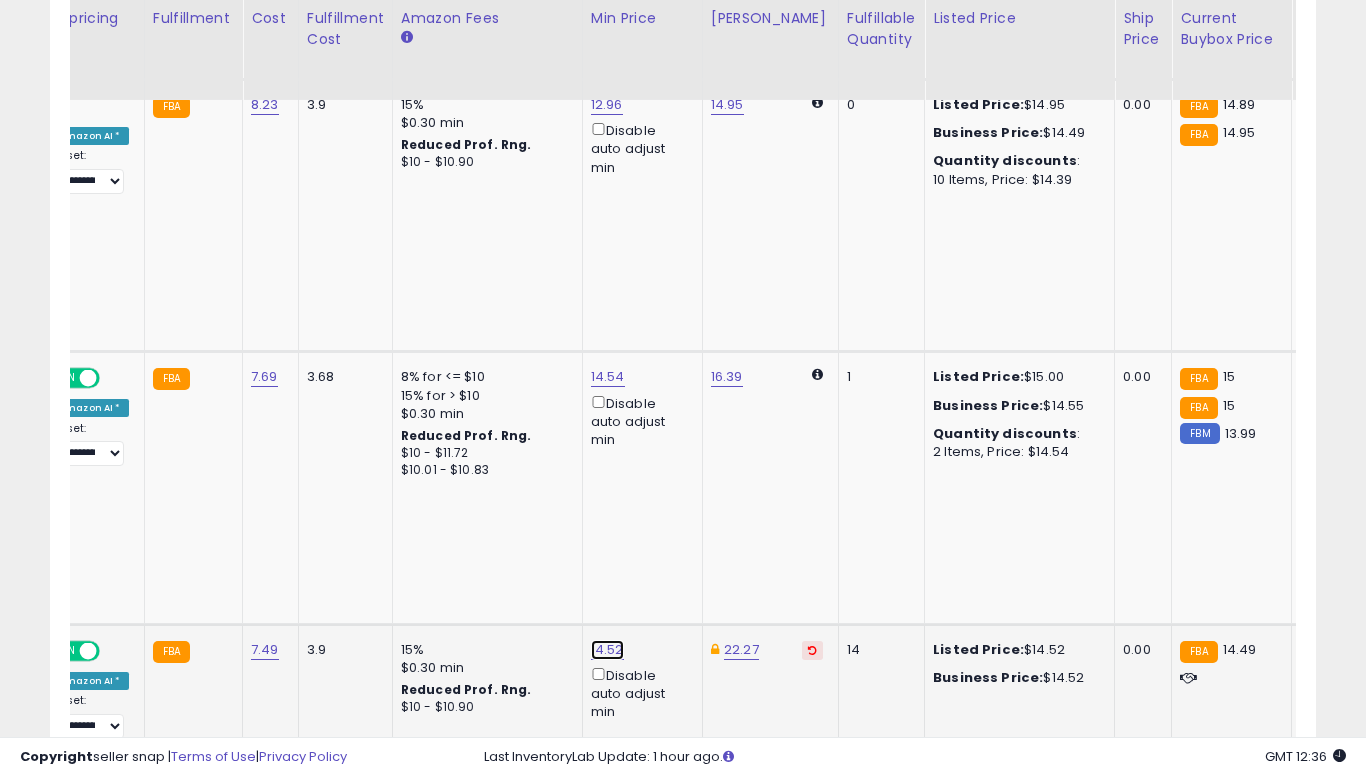 click on "14.52" at bounding box center [607, -440] 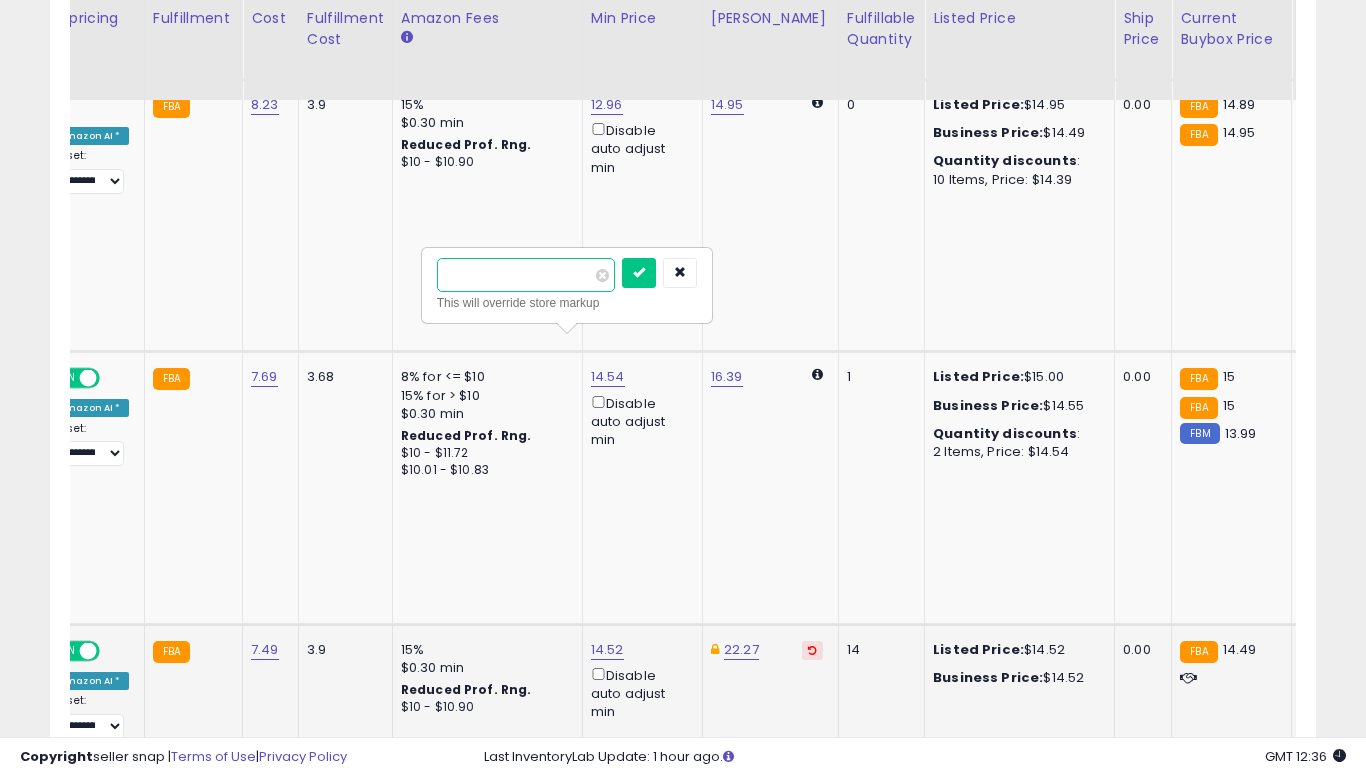type on "*****" 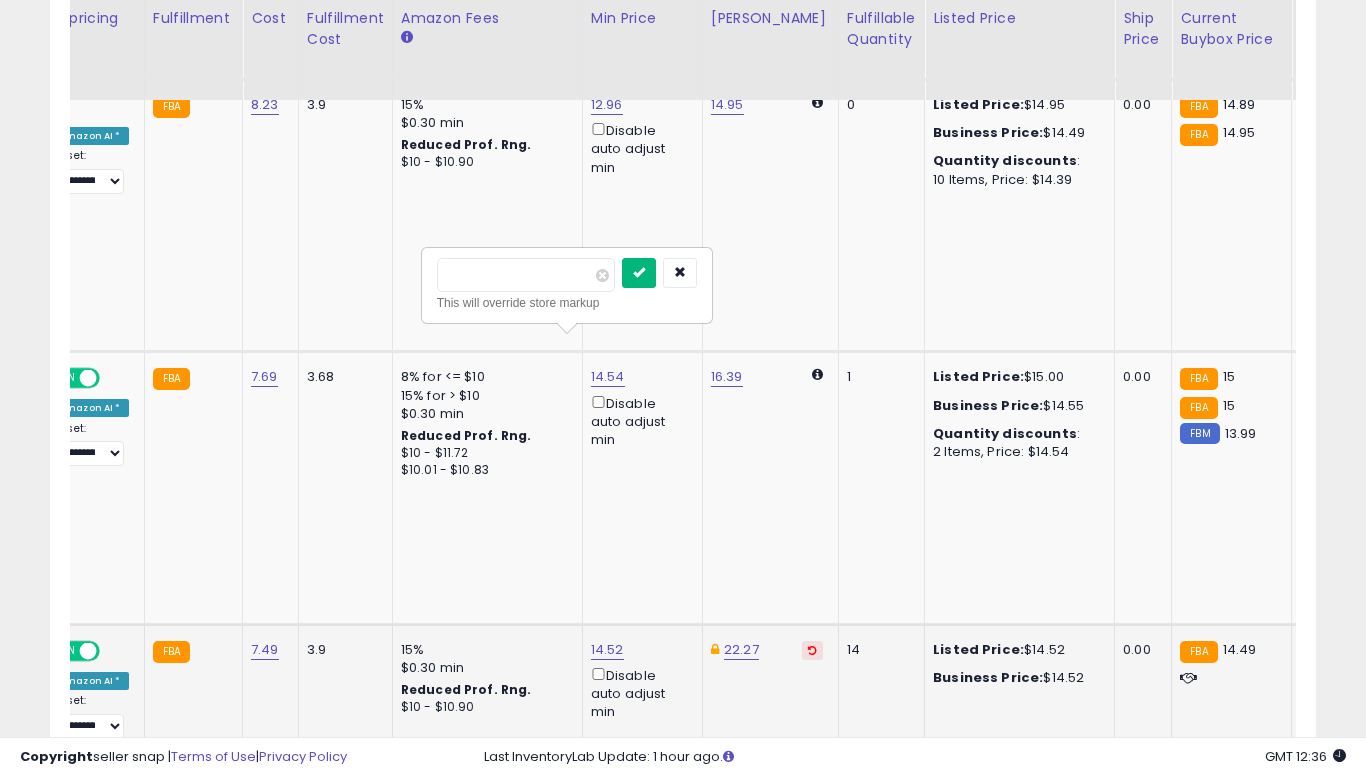 click at bounding box center (639, 273) 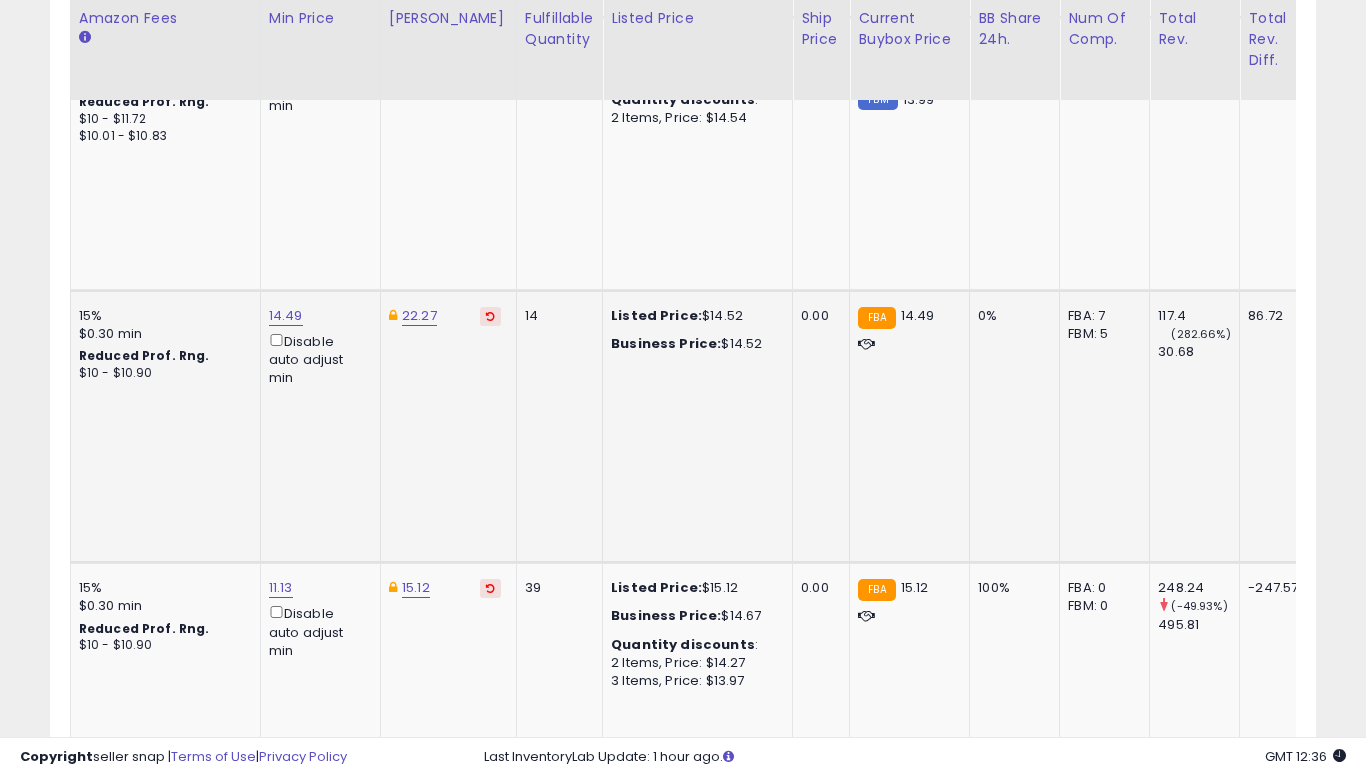 click on "14.60" at bounding box center [285, -774] 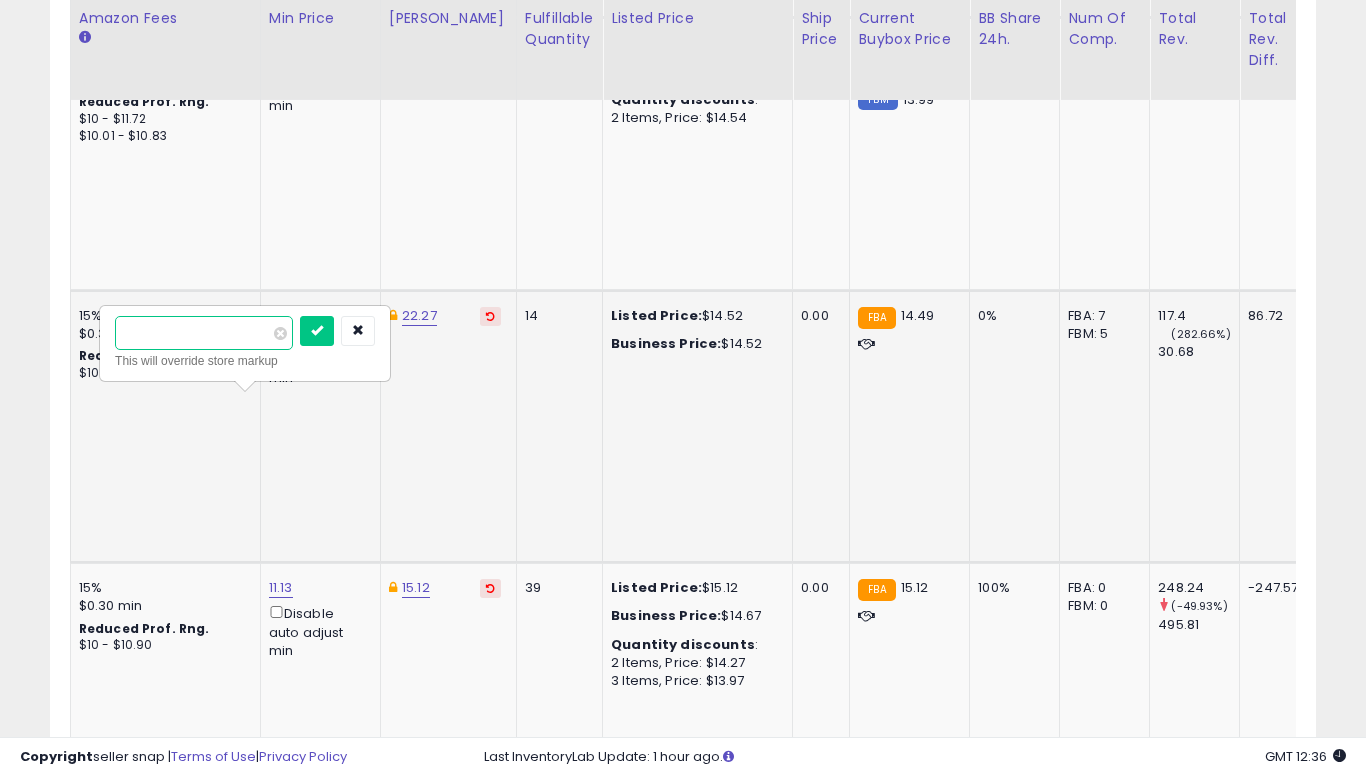 type on "*****" 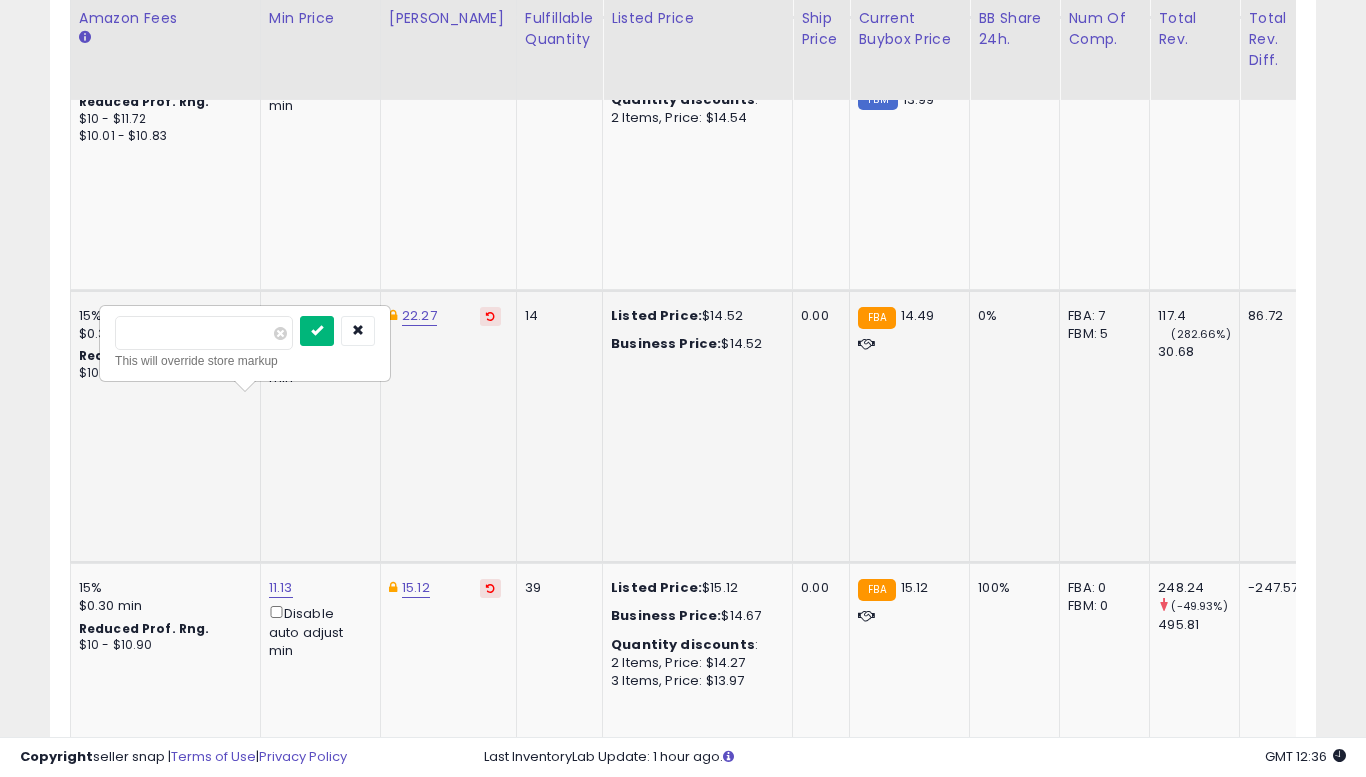 click at bounding box center (317, 331) 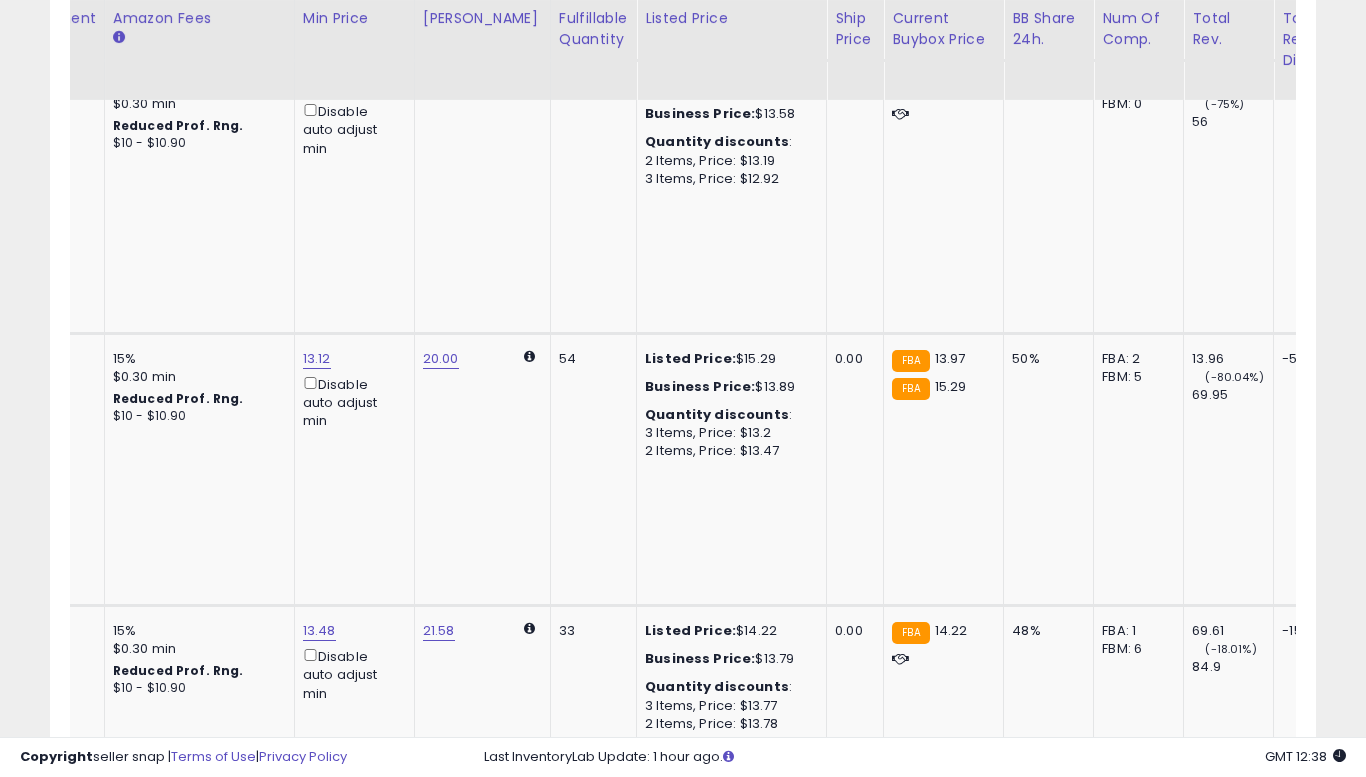 click on "5" 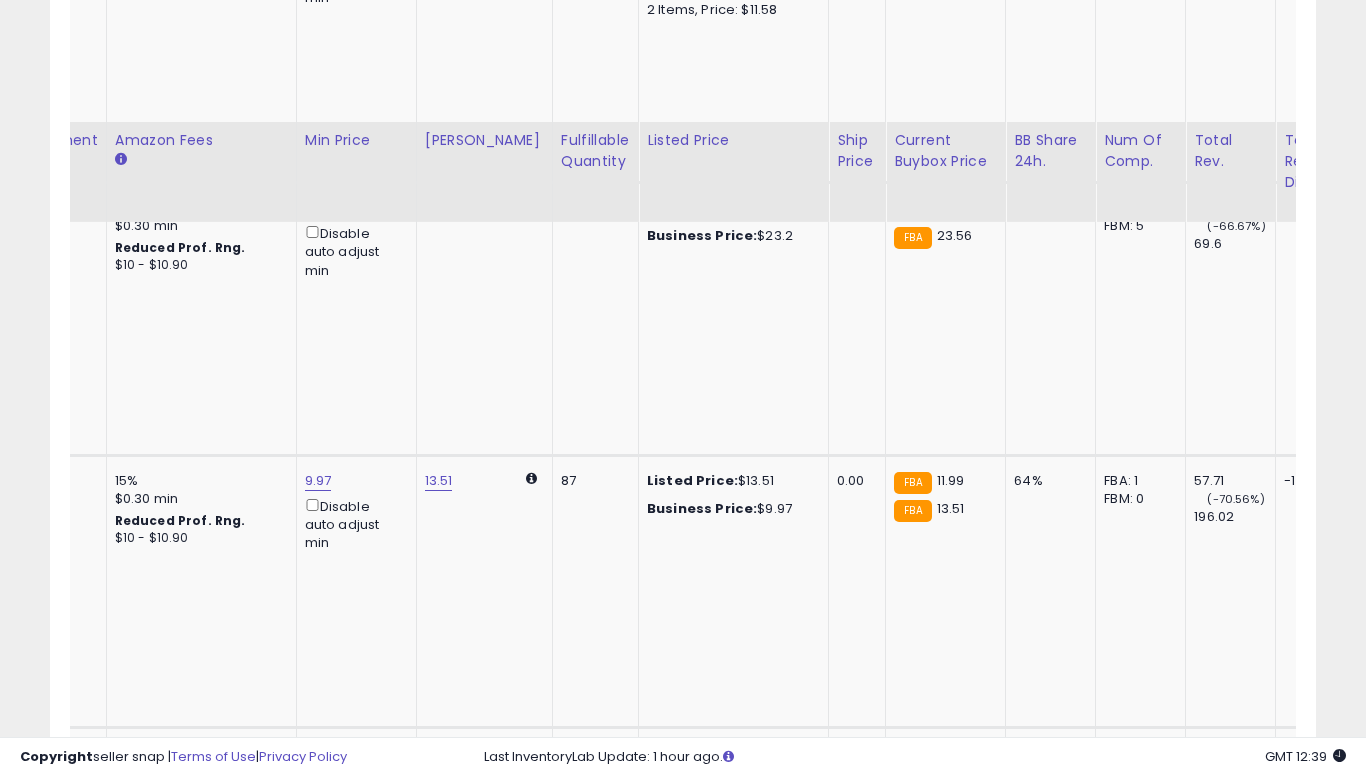 scroll, scrollTop: 5368, scrollLeft: 0, axis: vertical 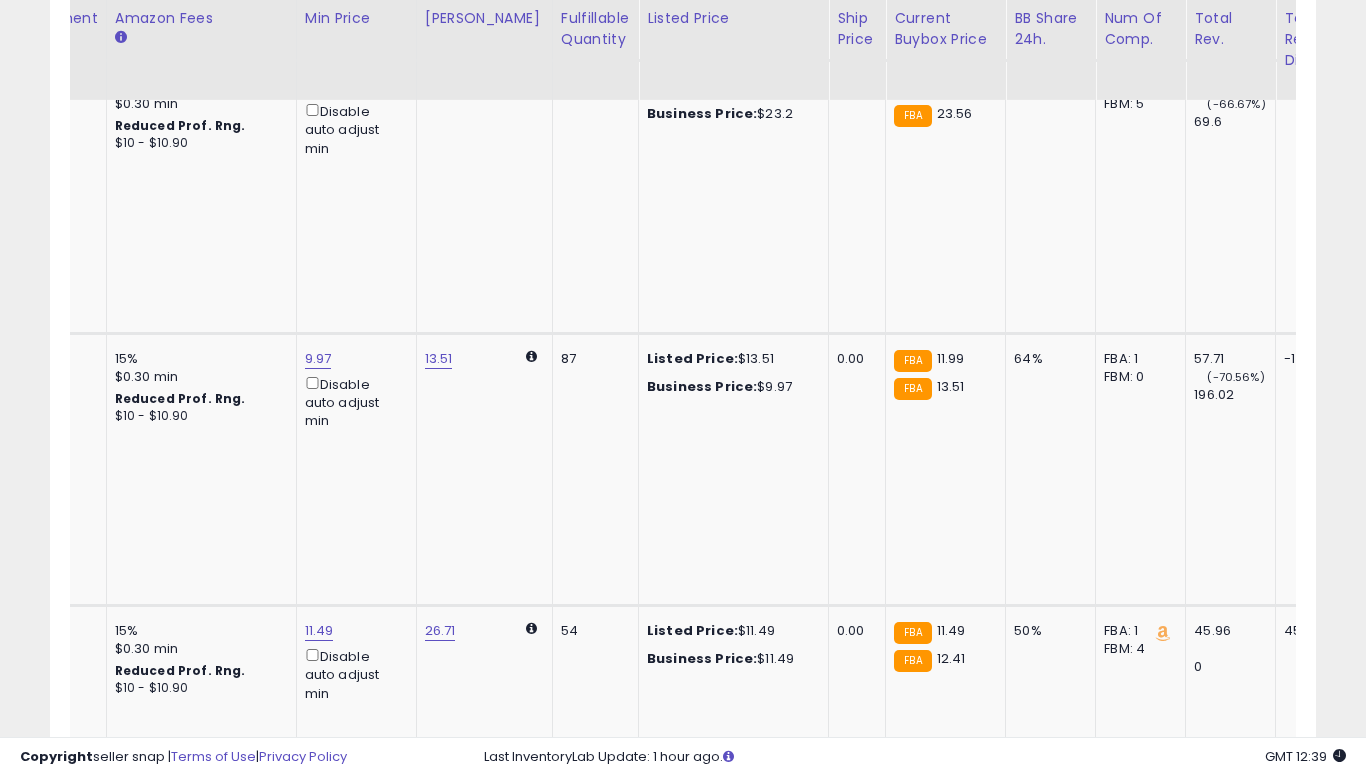 click on "6" 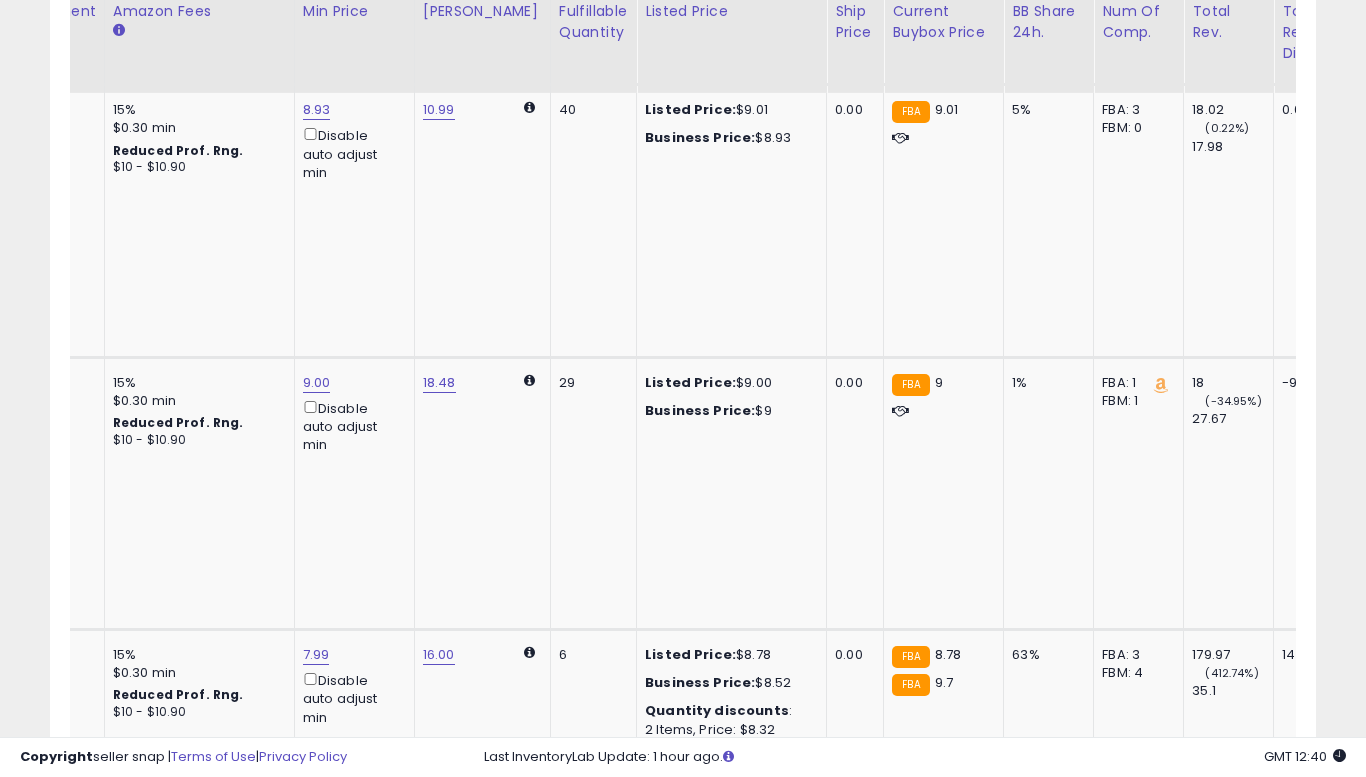 scroll, scrollTop: 2893, scrollLeft: 0, axis: vertical 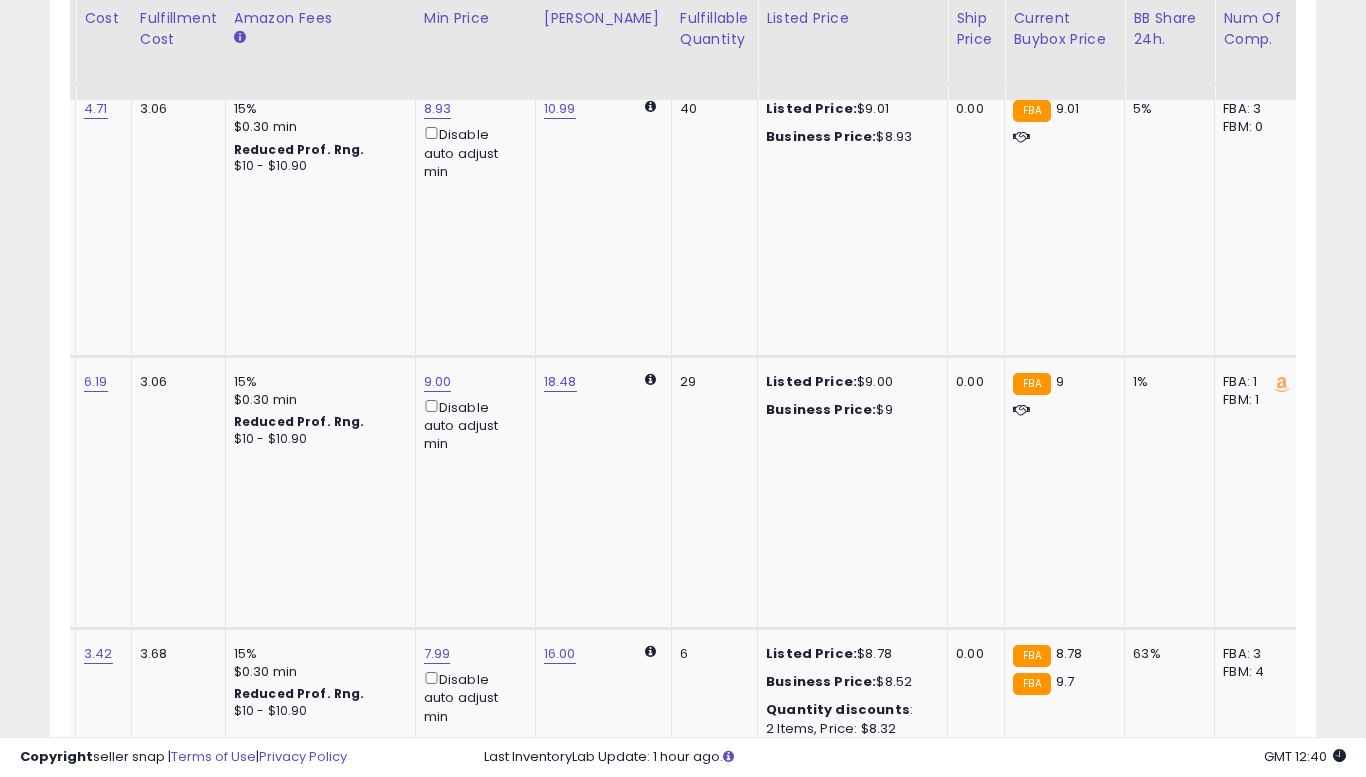 click on "8.91" at bounding box center (438, -1798) 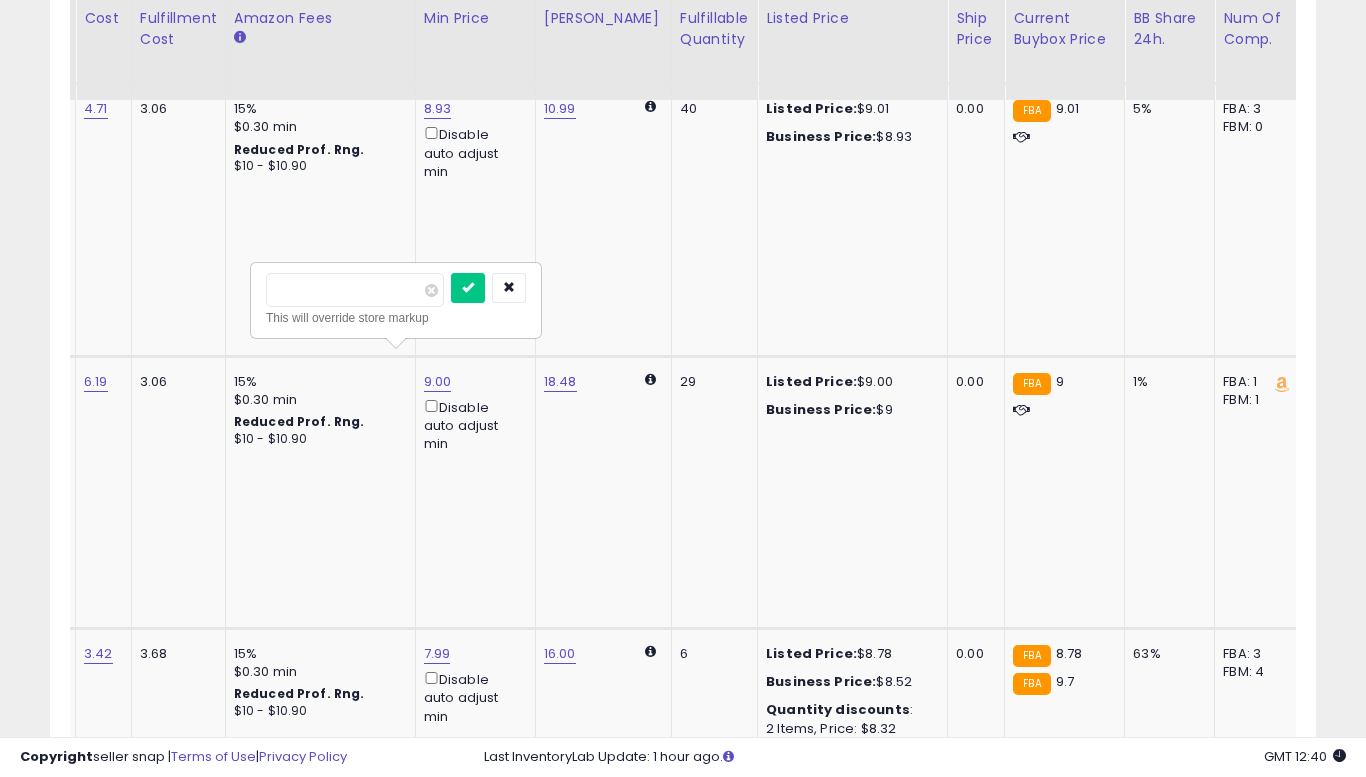 type on "****" 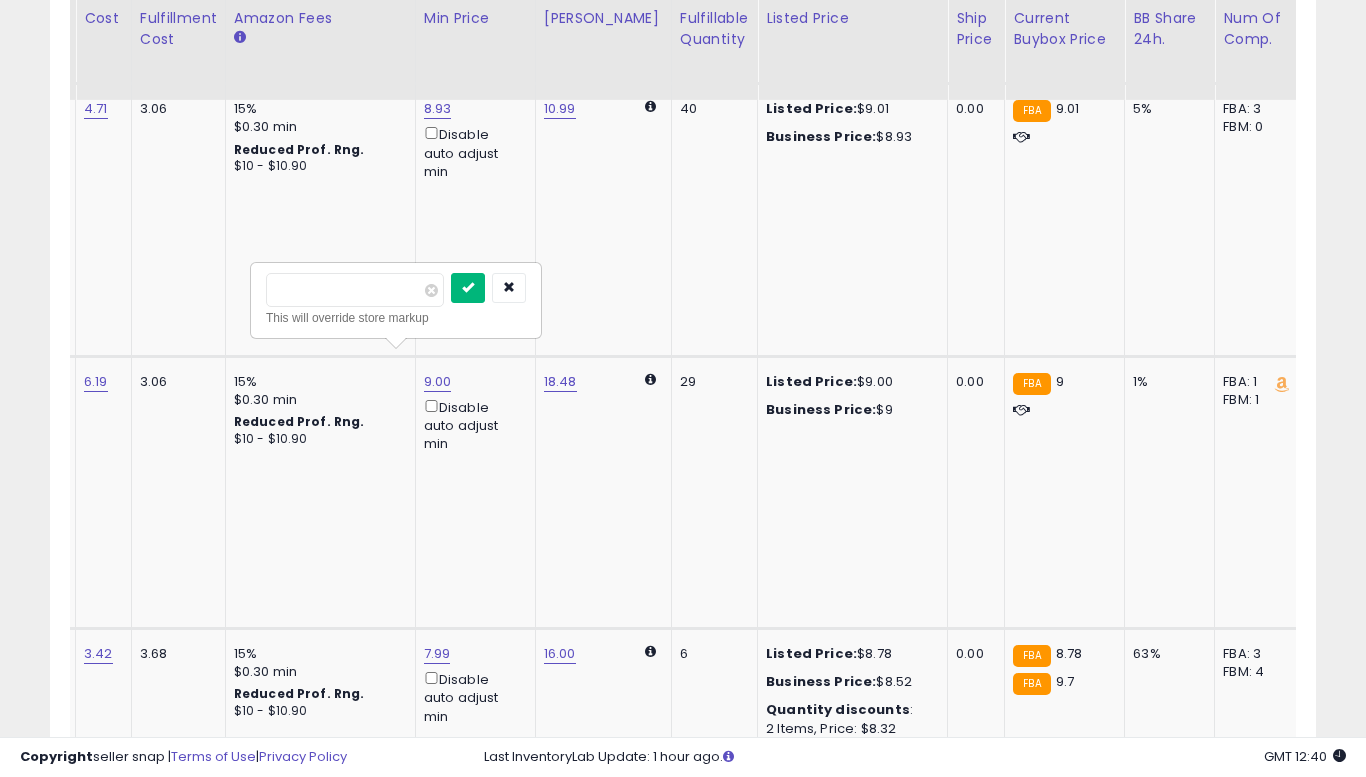 click at bounding box center [468, 288] 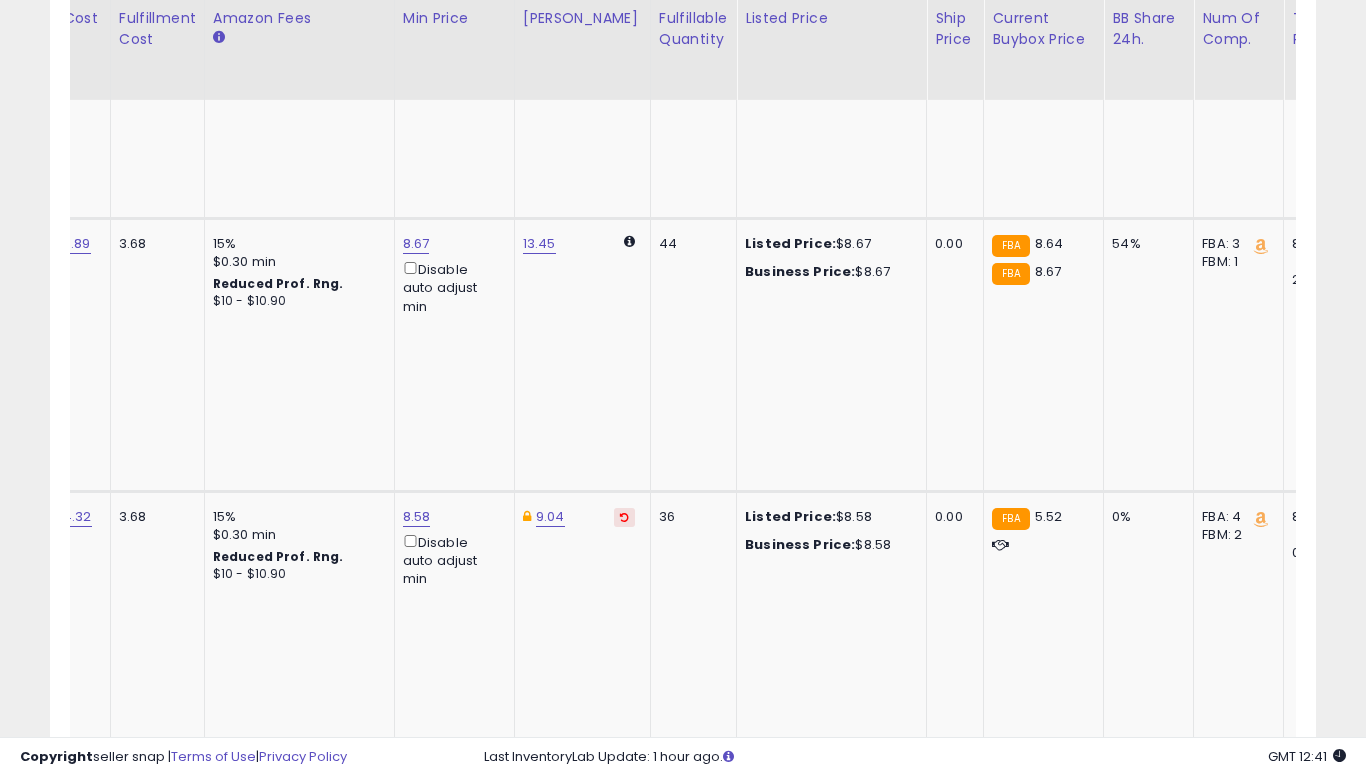 click on "7.99" at bounding box center [417, -4115] 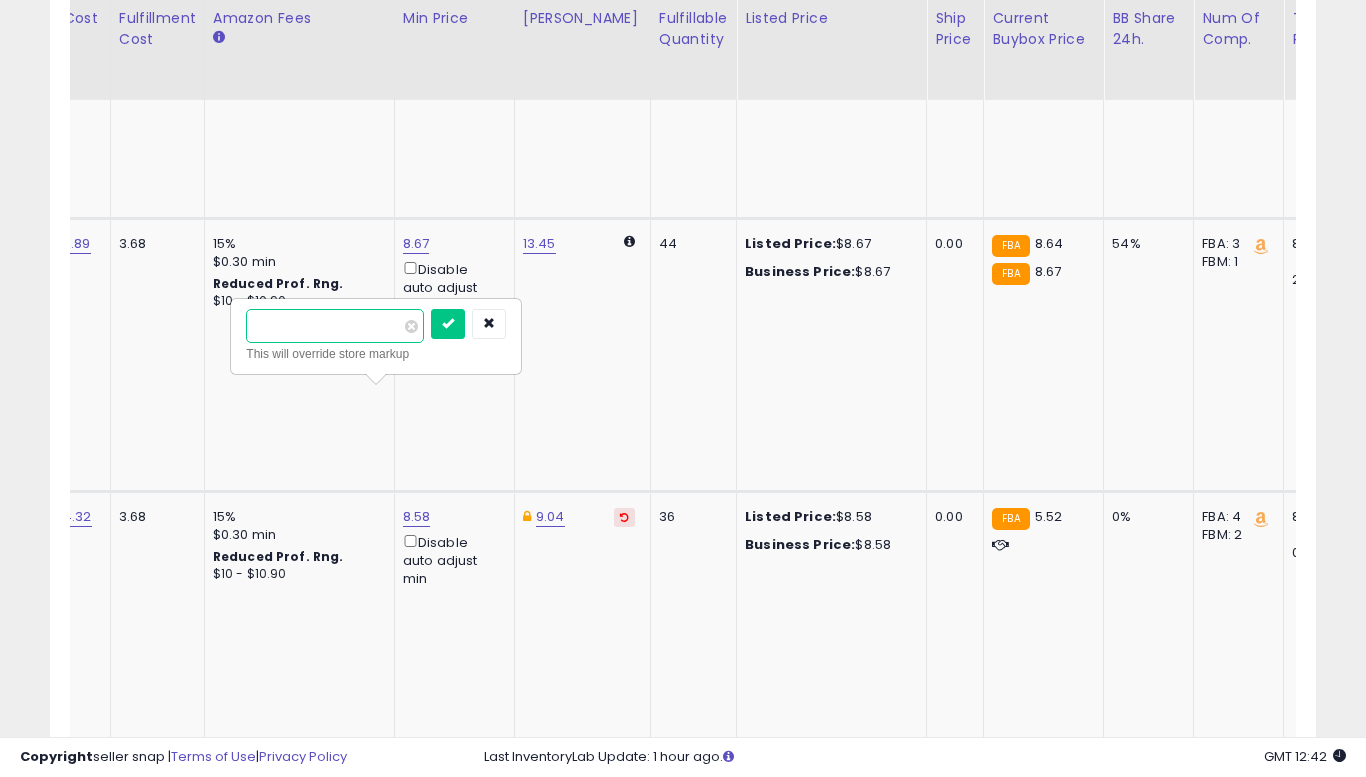 type on "****" 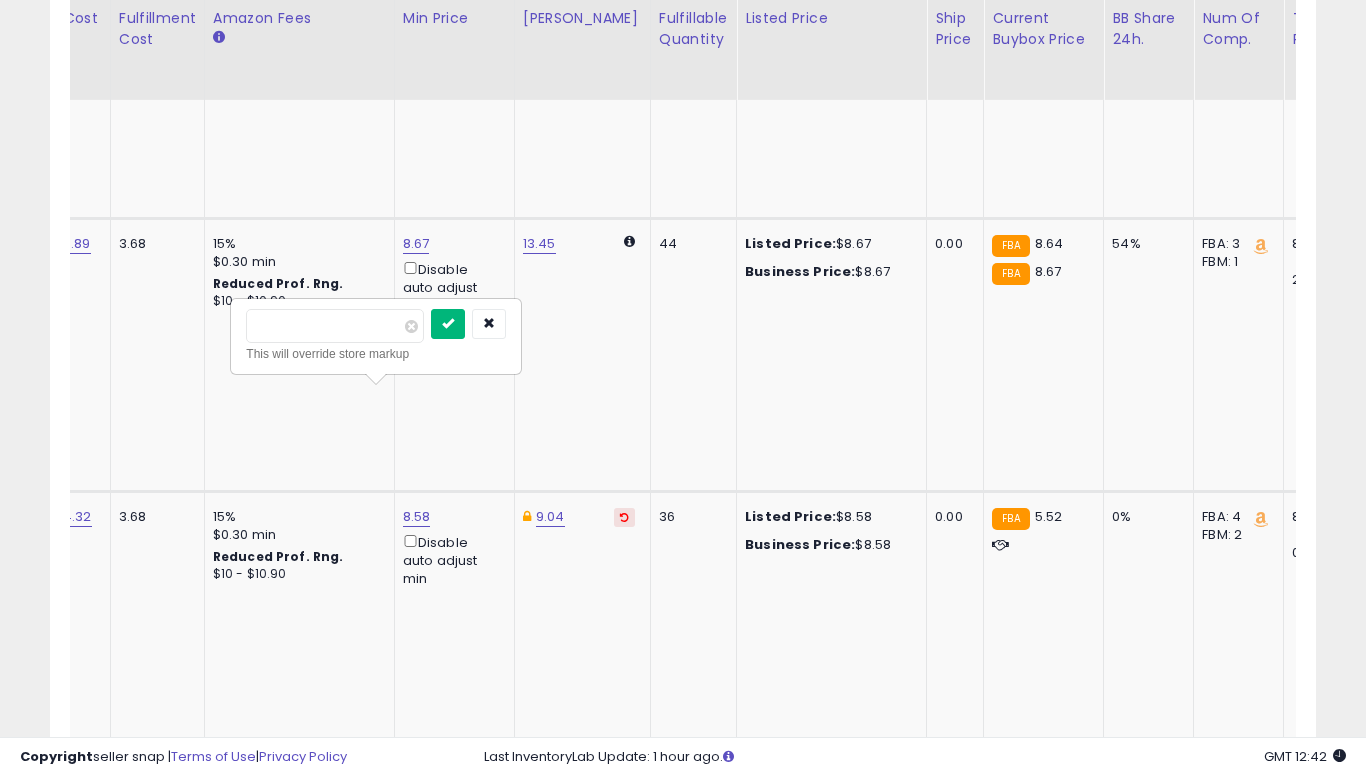 click at bounding box center [448, 324] 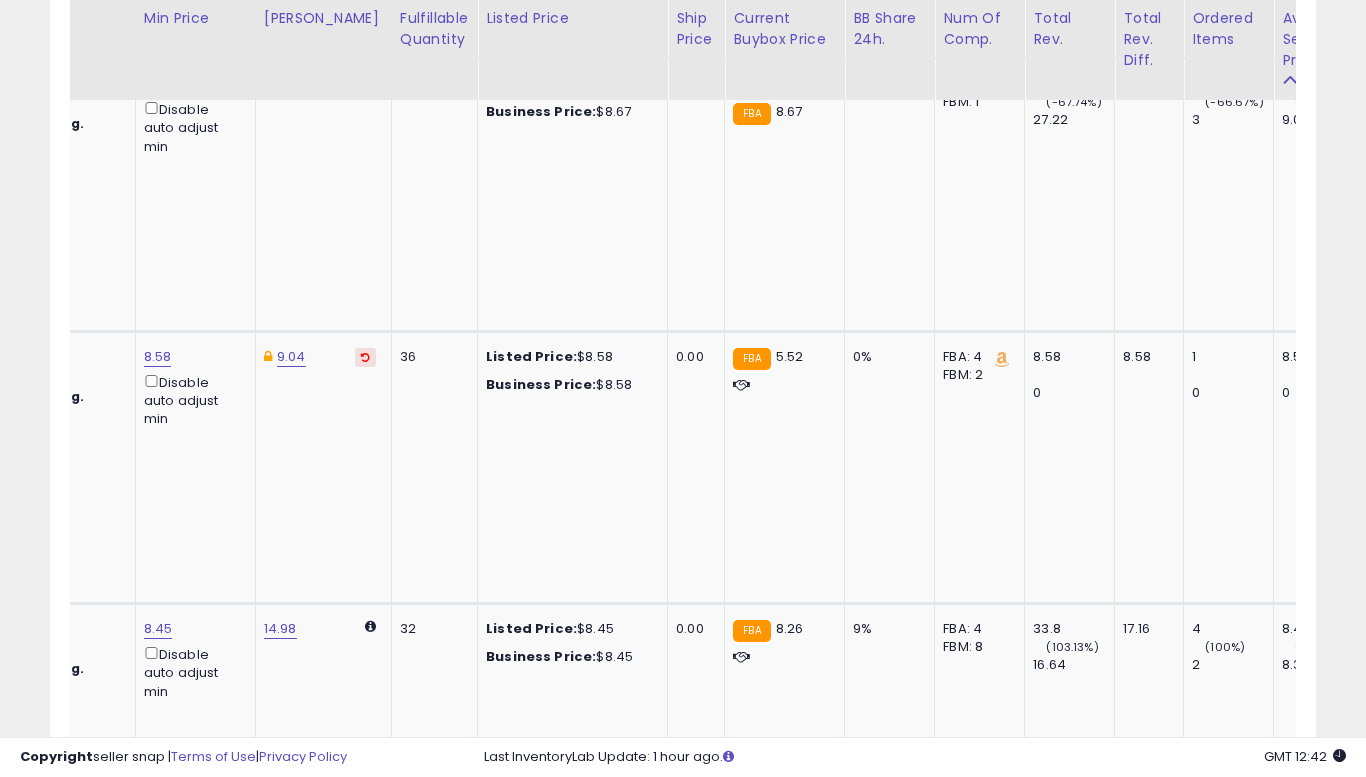 click on "7" 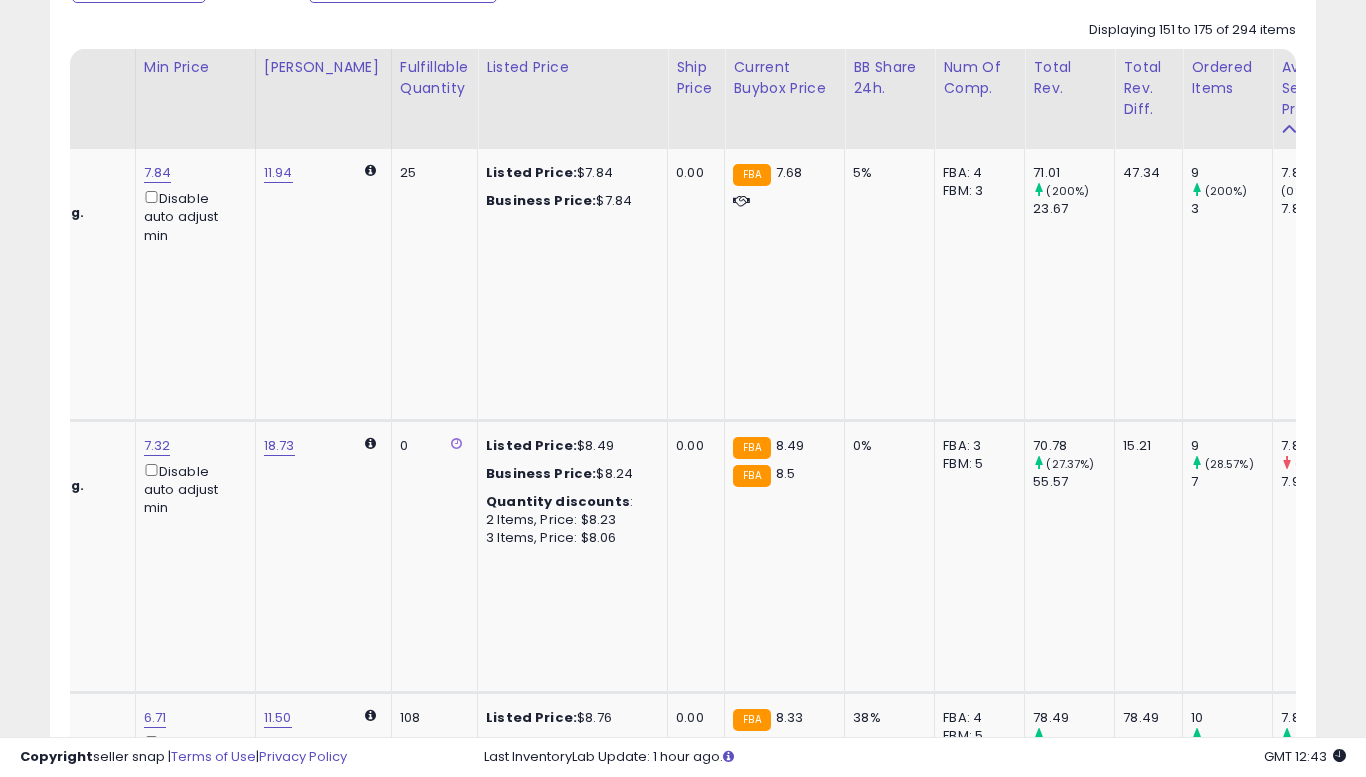 scroll, scrollTop: 936, scrollLeft: 0, axis: vertical 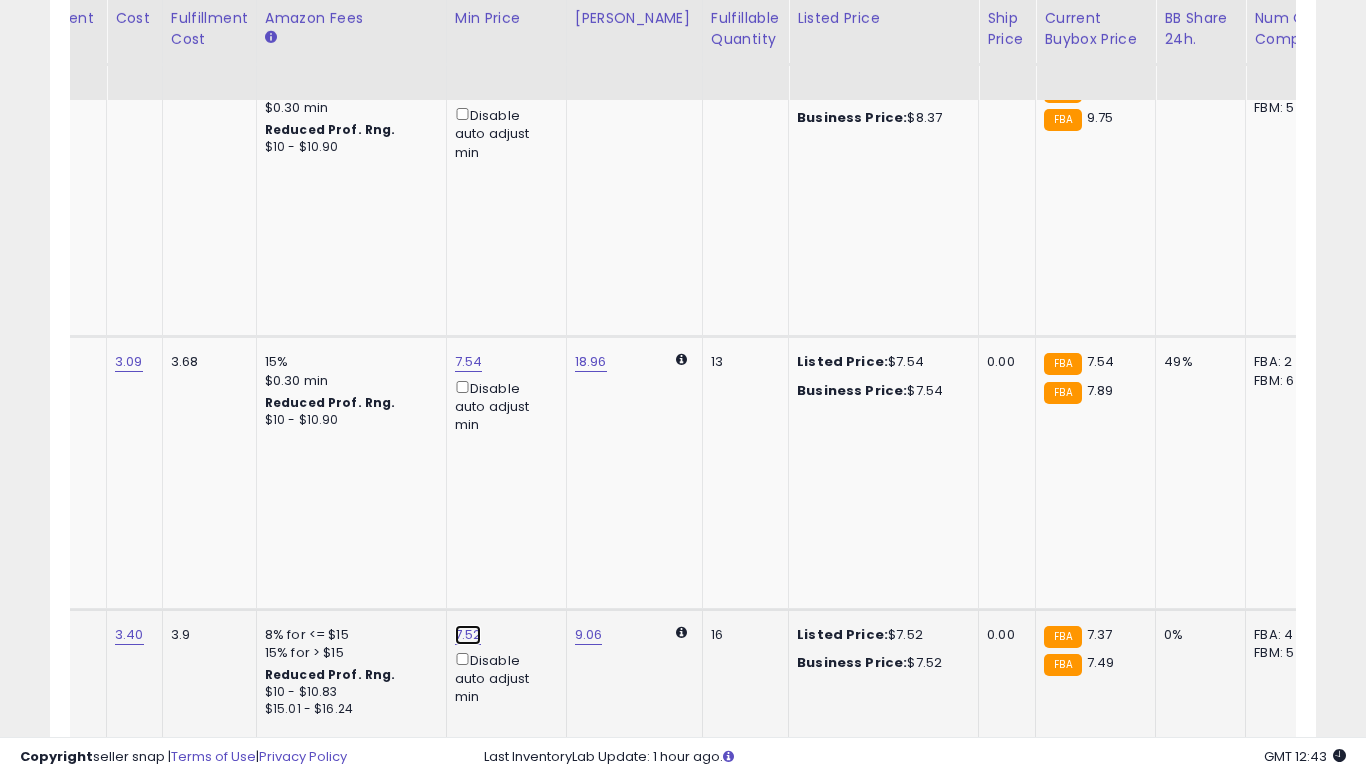click on "7.52" at bounding box center [469, -455] 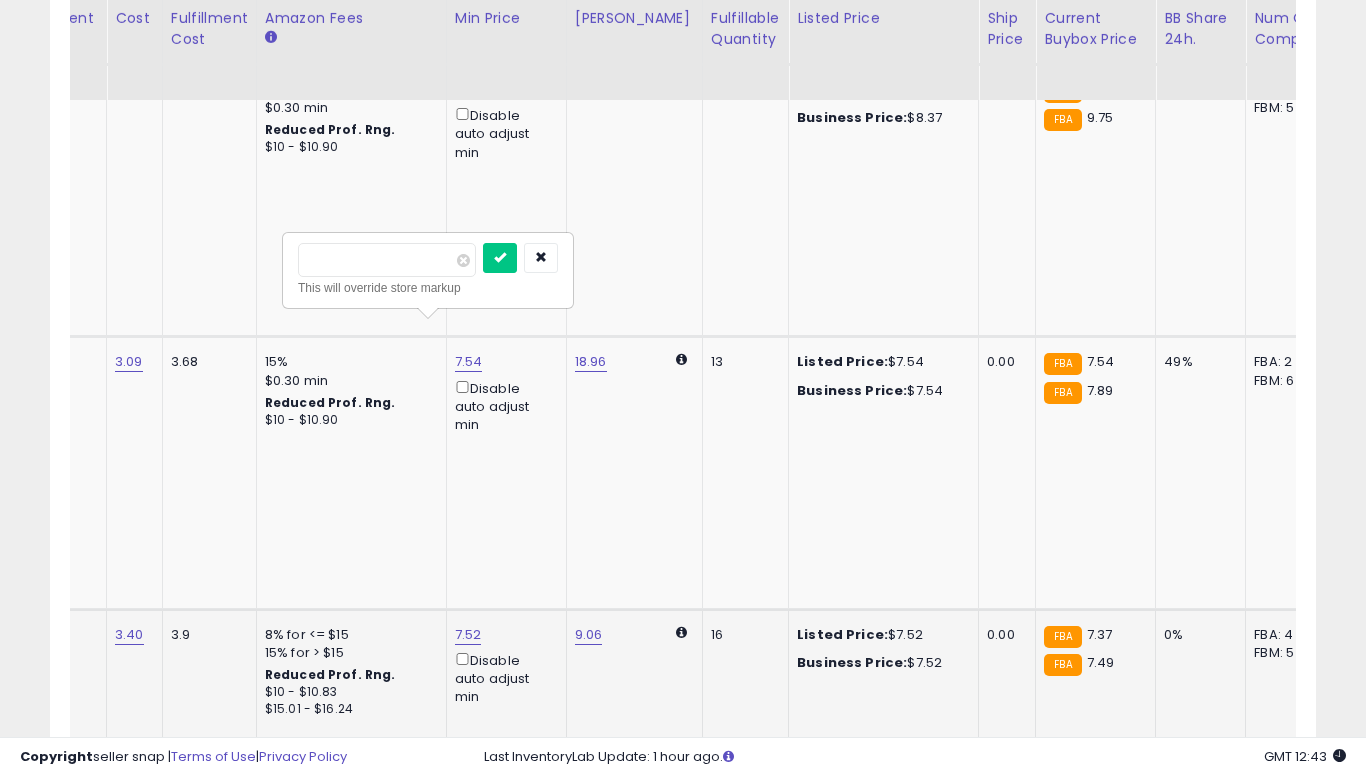 type on "****" 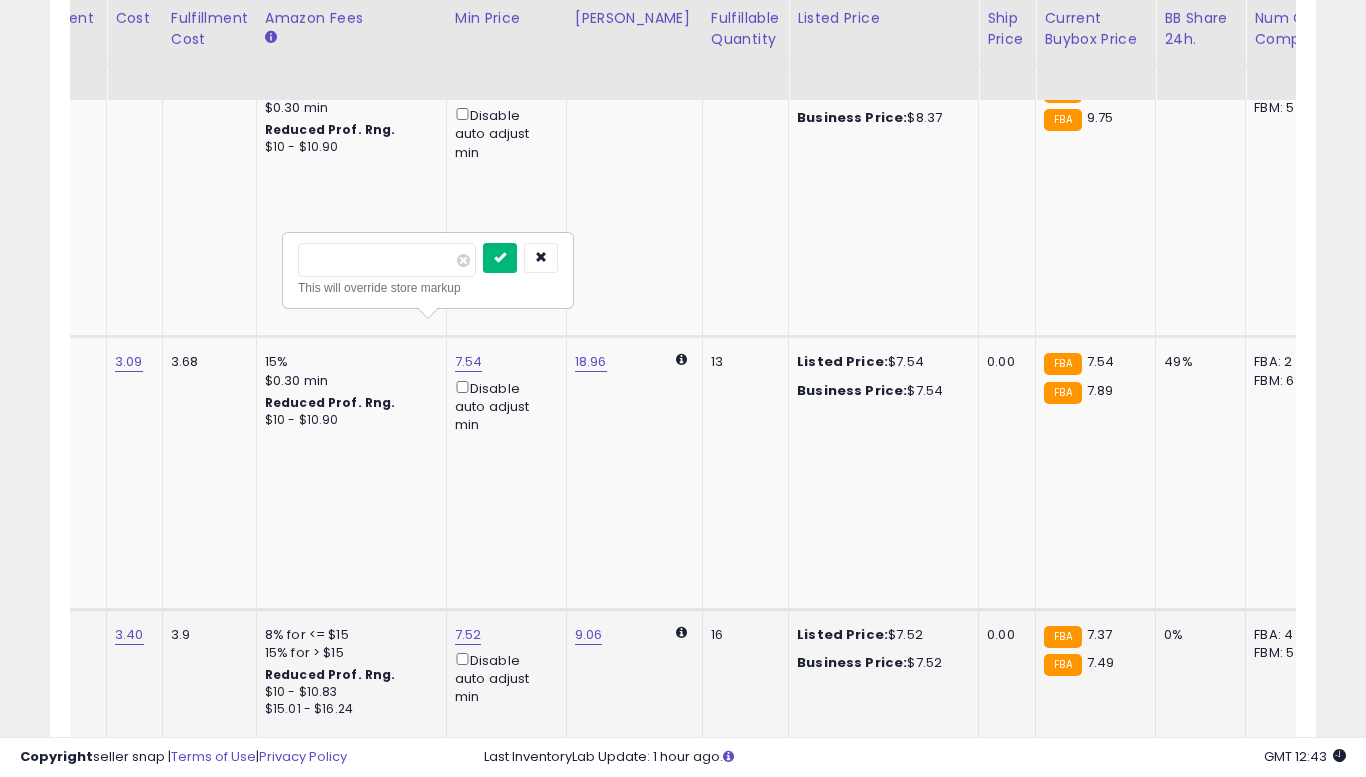 click at bounding box center (500, 258) 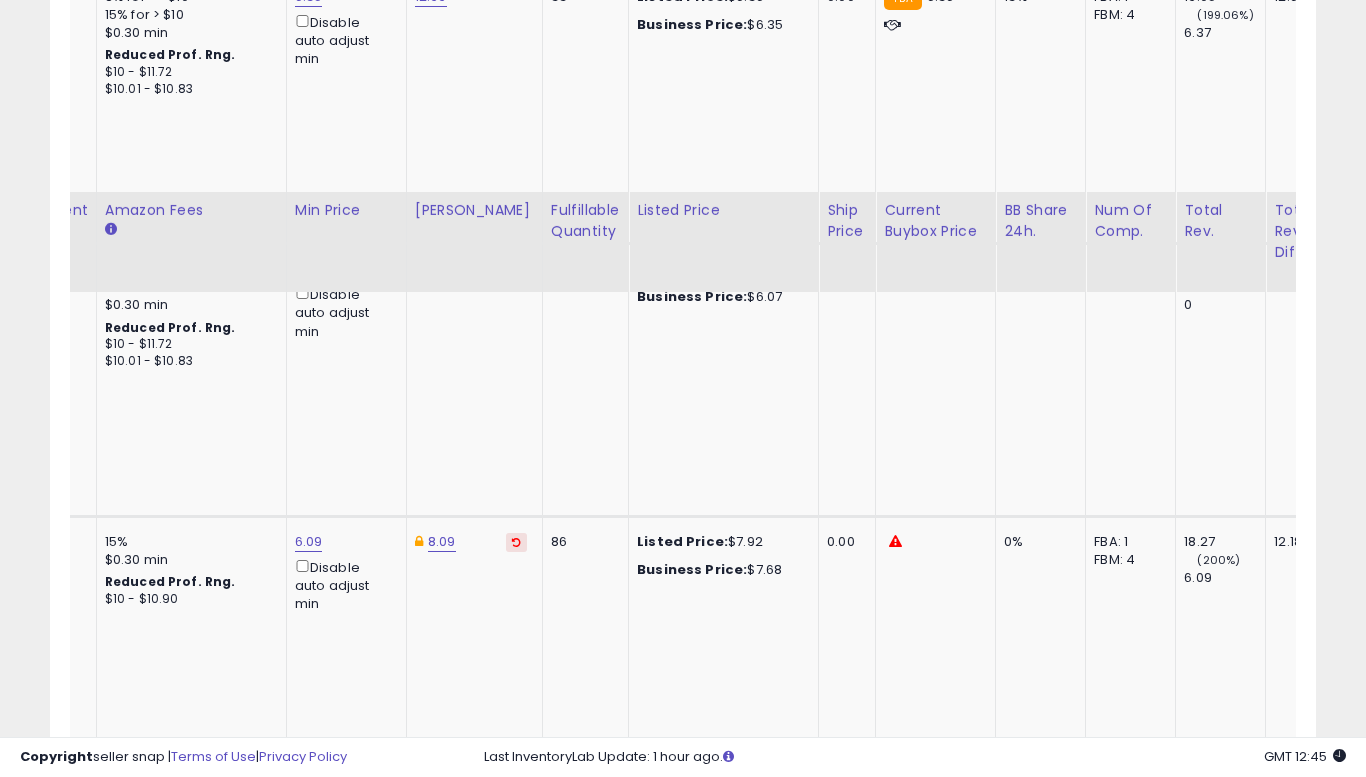 scroll, scrollTop: 5379, scrollLeft: 0, axis: vertical 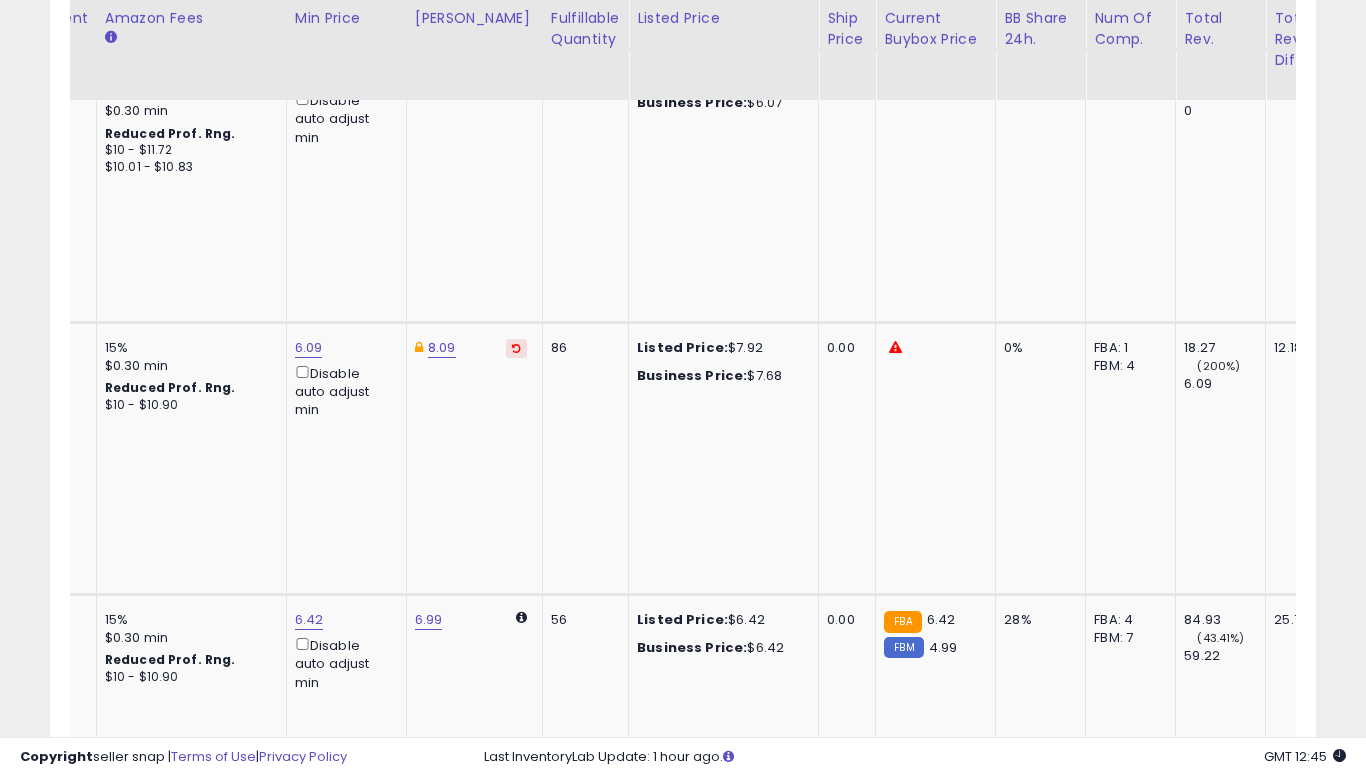 click on "5.25" at bounding box center [309, -4284] 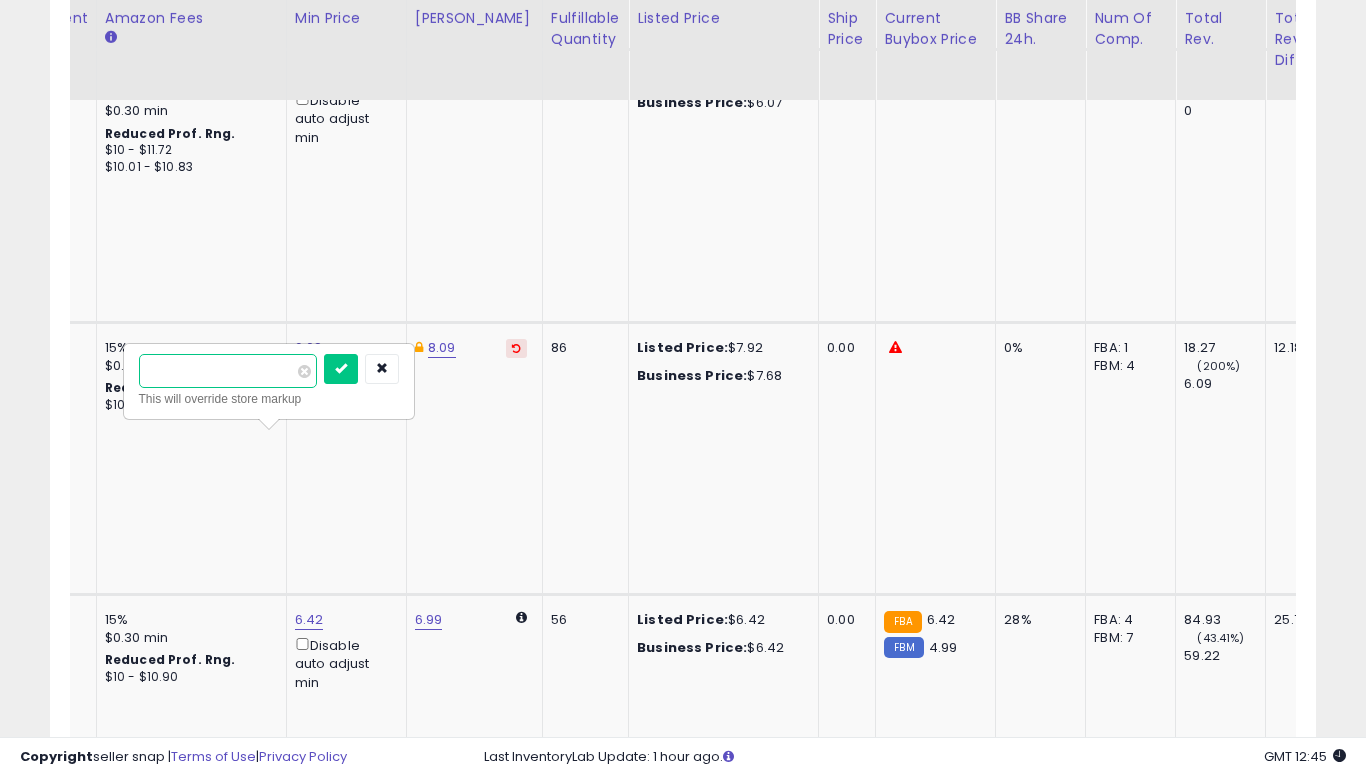 type on "****" 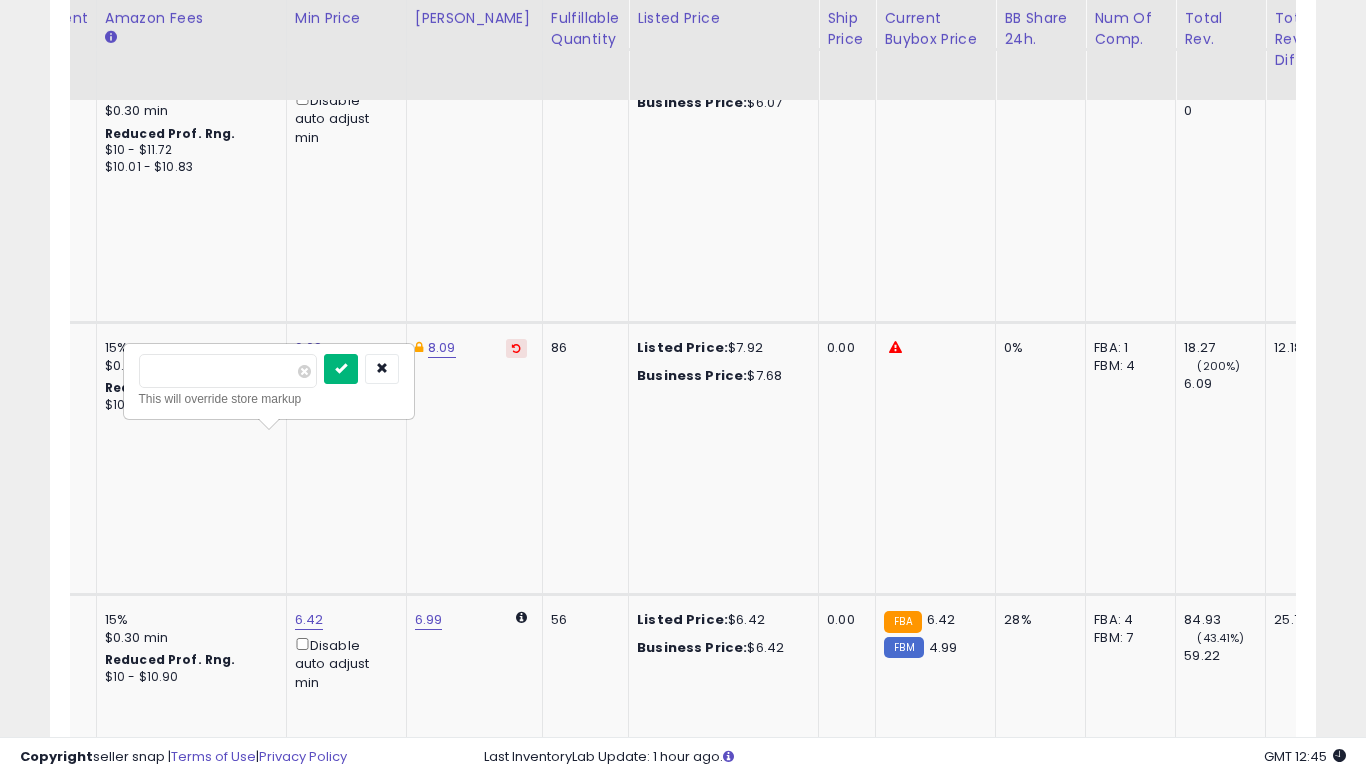 click at bounding box center (341, 369) 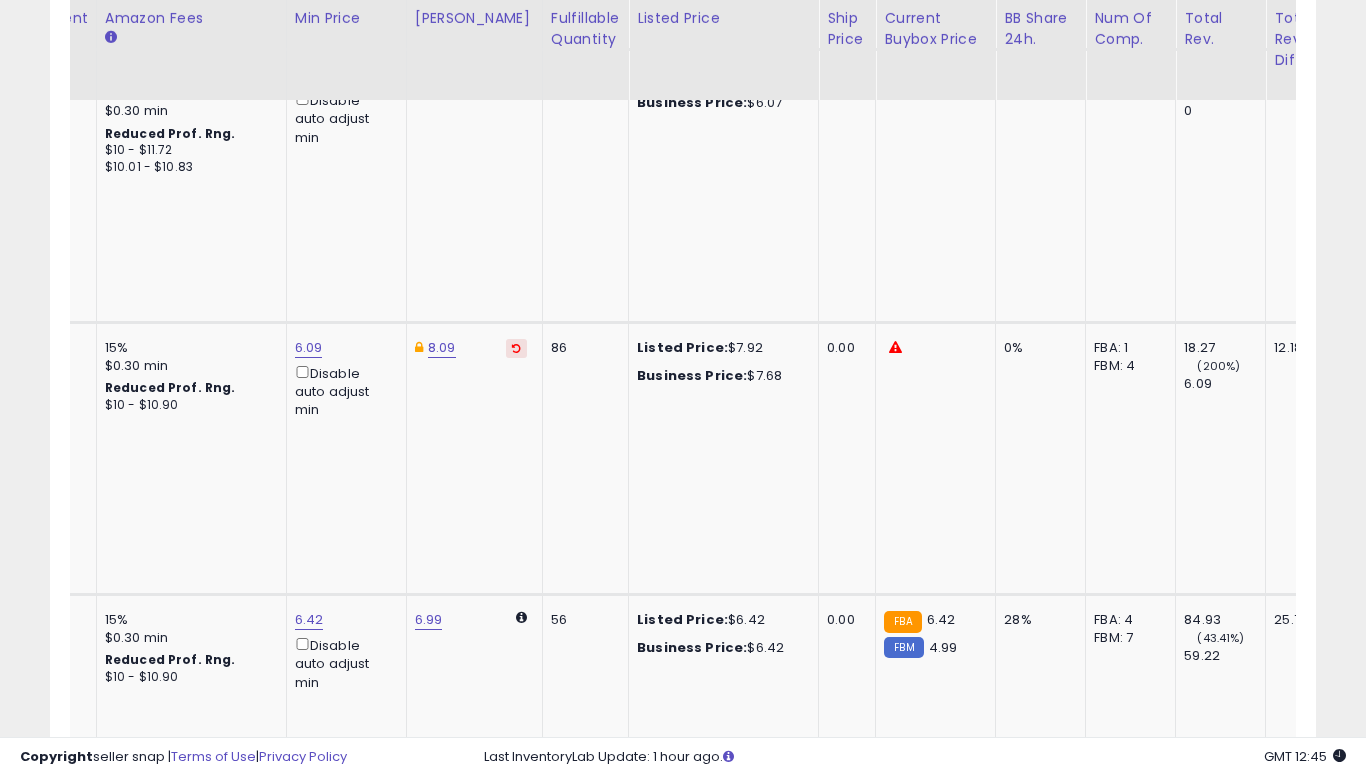 click on "8" 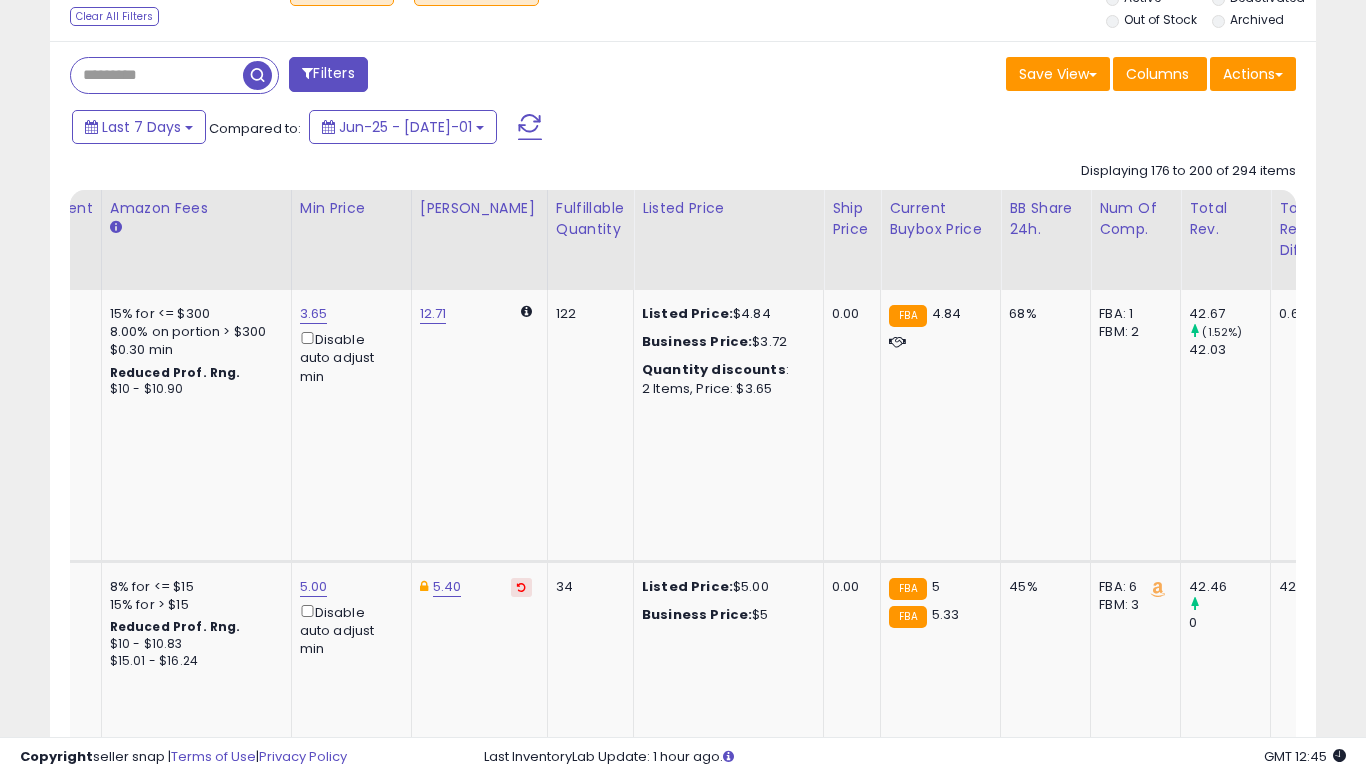 scroll, scrollTop: 814, scrollLeft: 0, axis: vertical 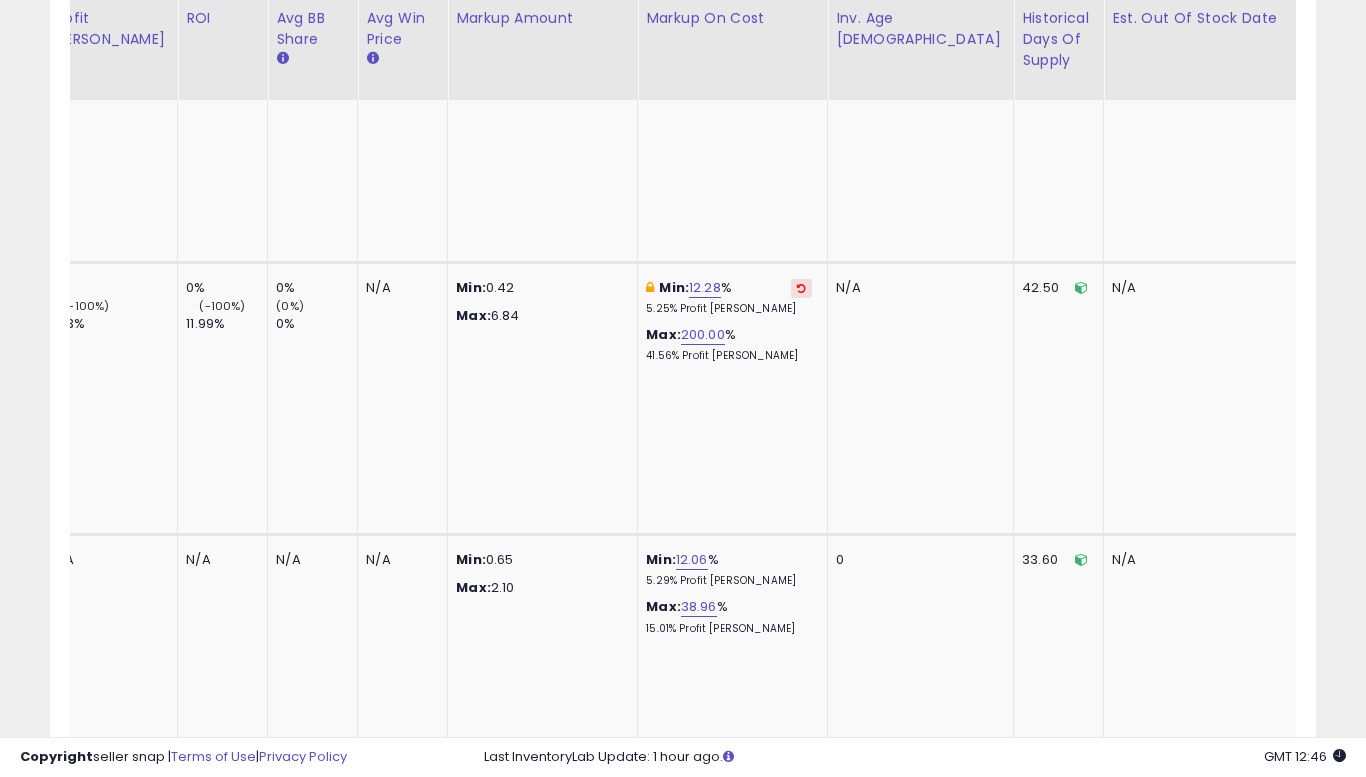 click on "13.56" at bounding box center (705, 833) 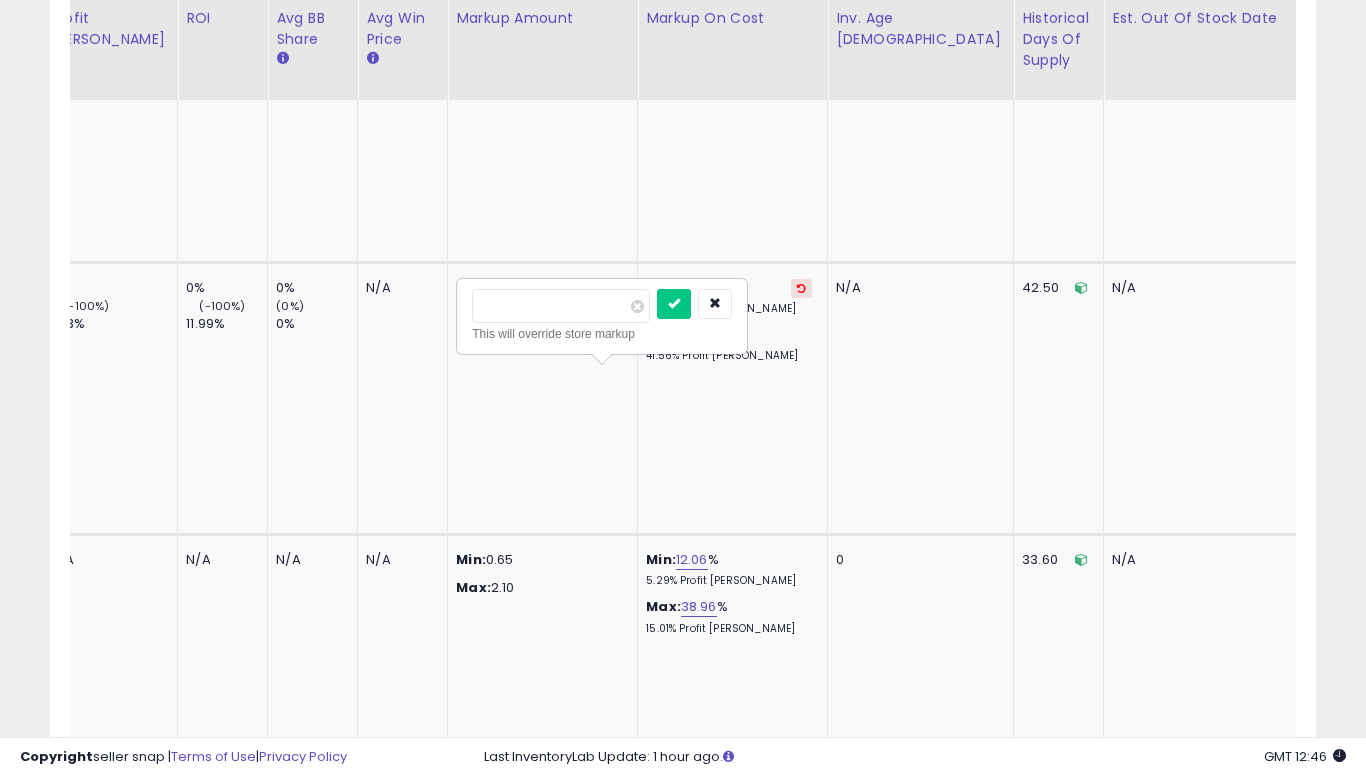 type on "**" 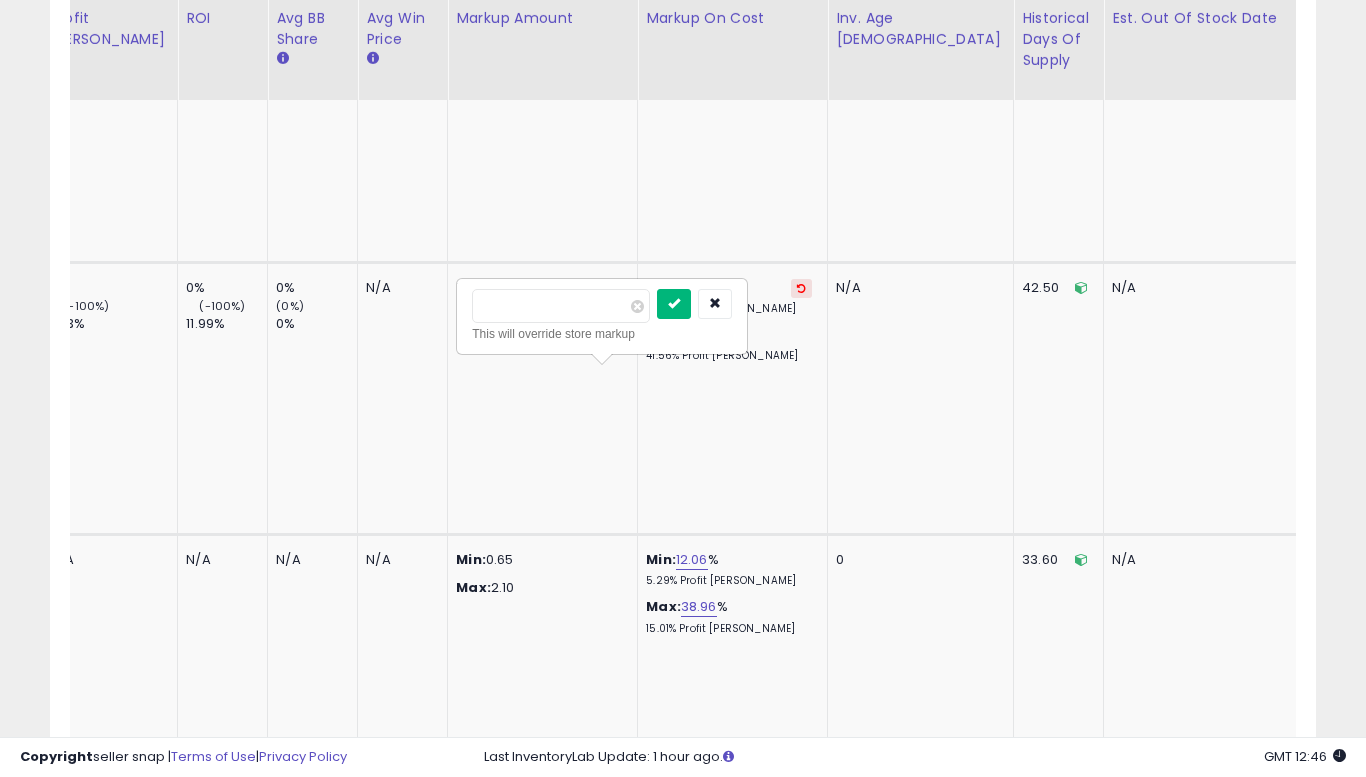 click at bounding box center (674, 304) 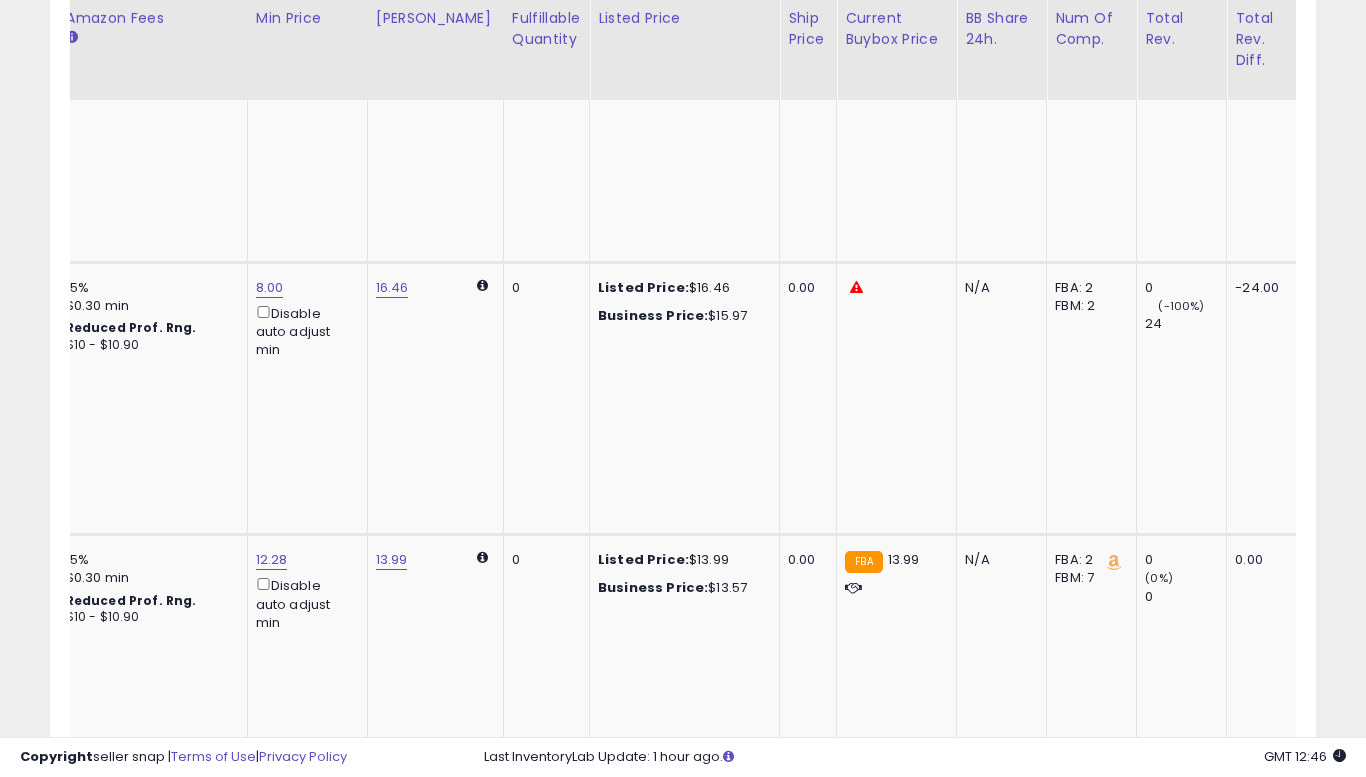 click on "11.19" at bounding box center (270, -802) 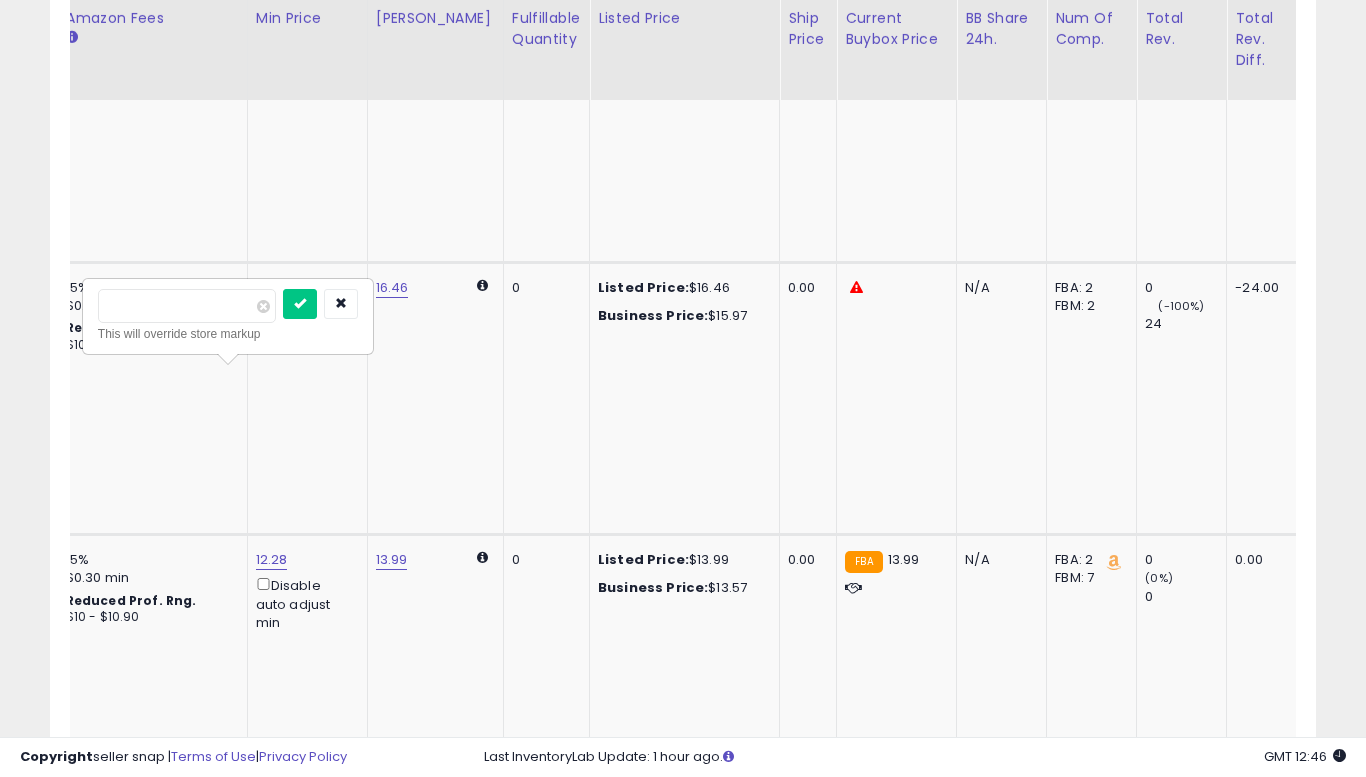 type on "*****" 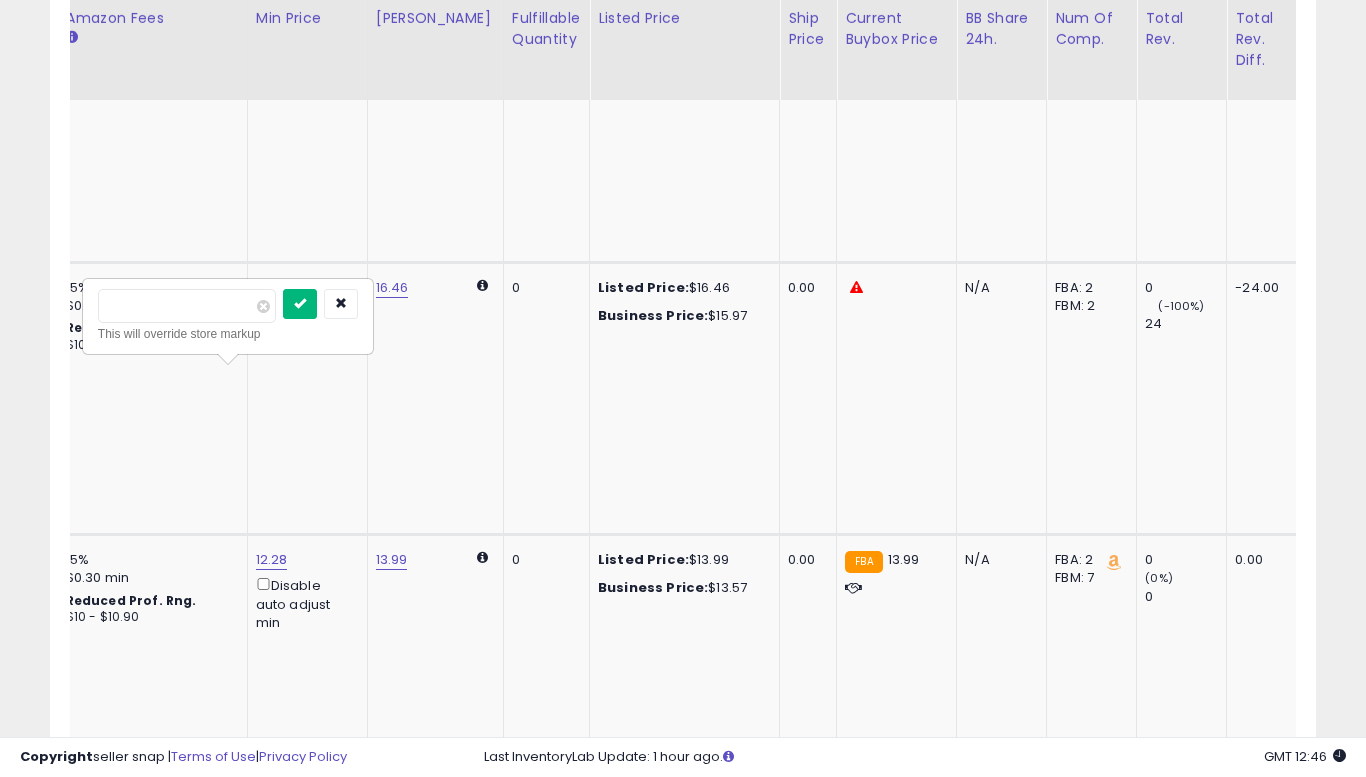 click at bounding box center [300, 303] 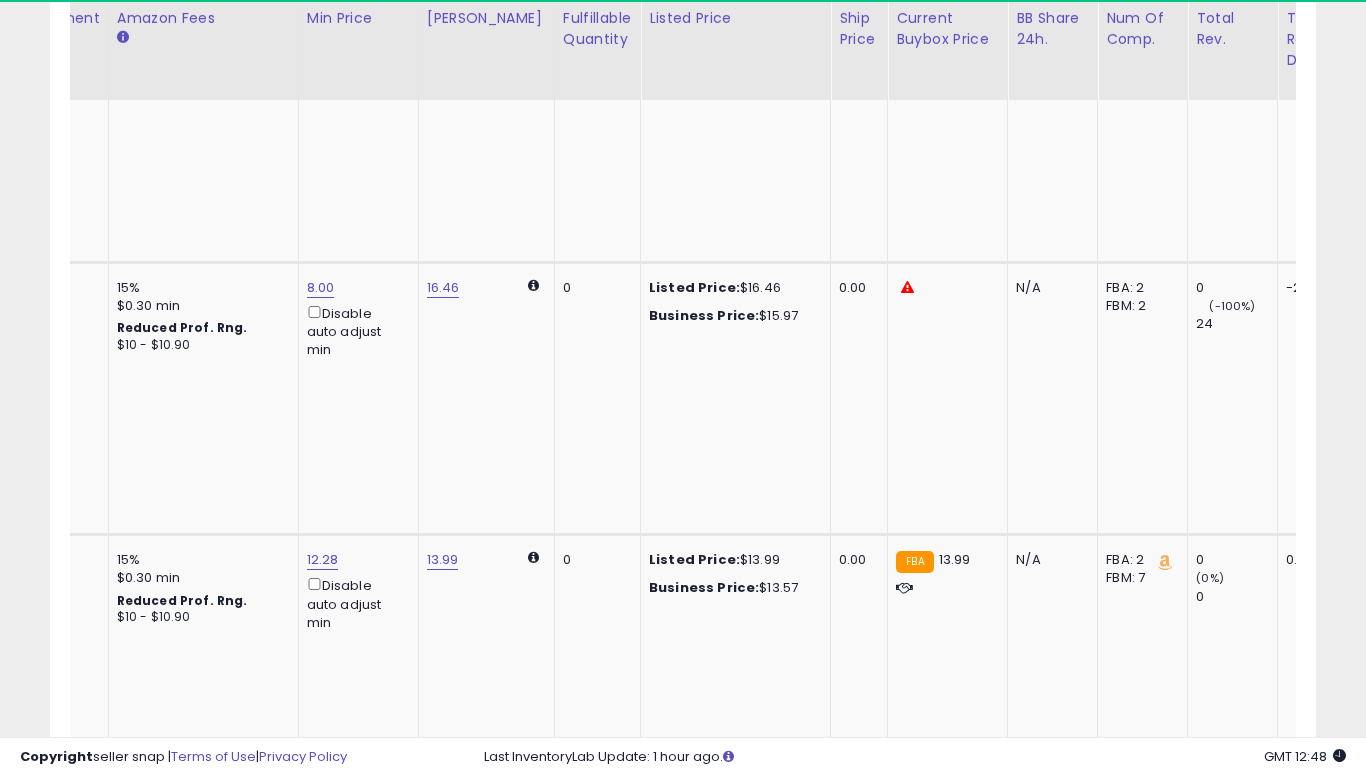 scroll, scrollTop: 0, scrollLeft: 1927, axis: horizontal 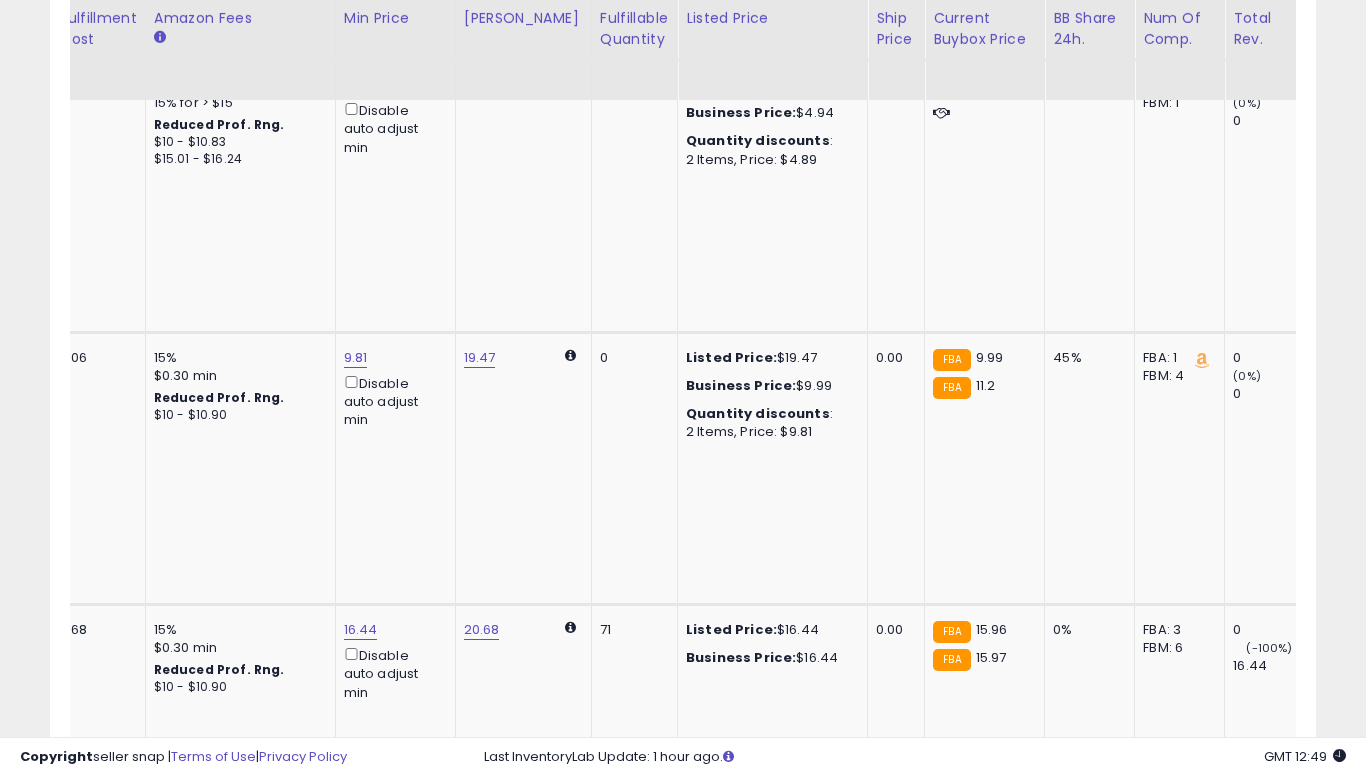 click on "9" 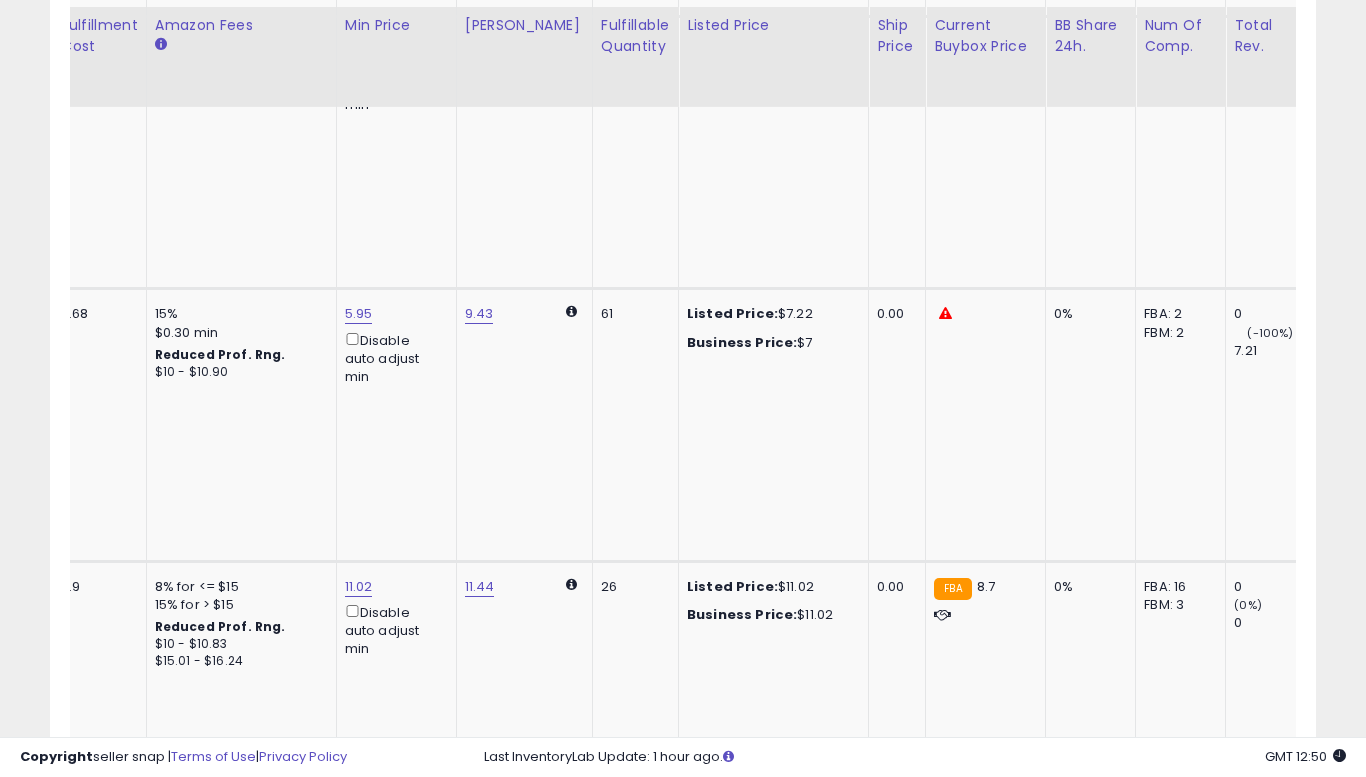 scroll, scrollTop: 3512, scrollLeft: 0, axis: vertical 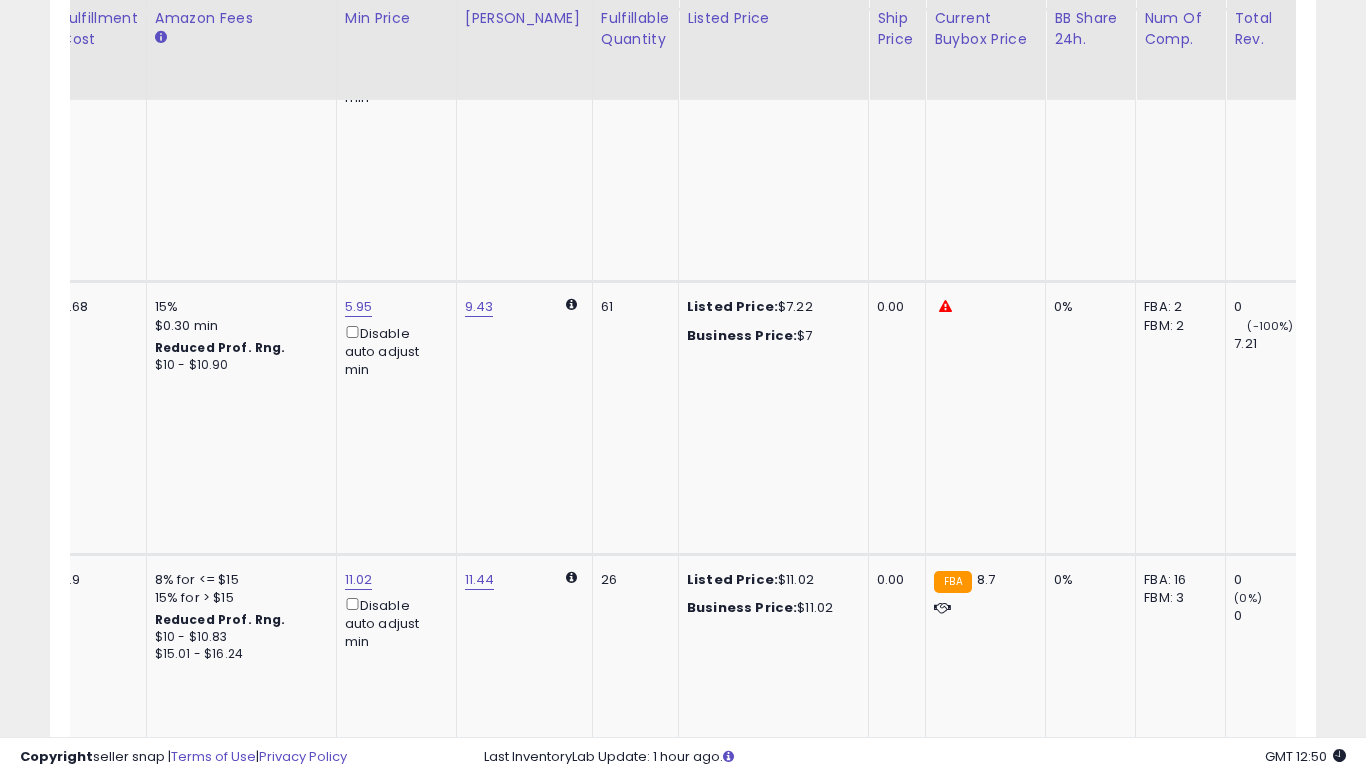 click on "9.12" at bounding box center (359, -2417) 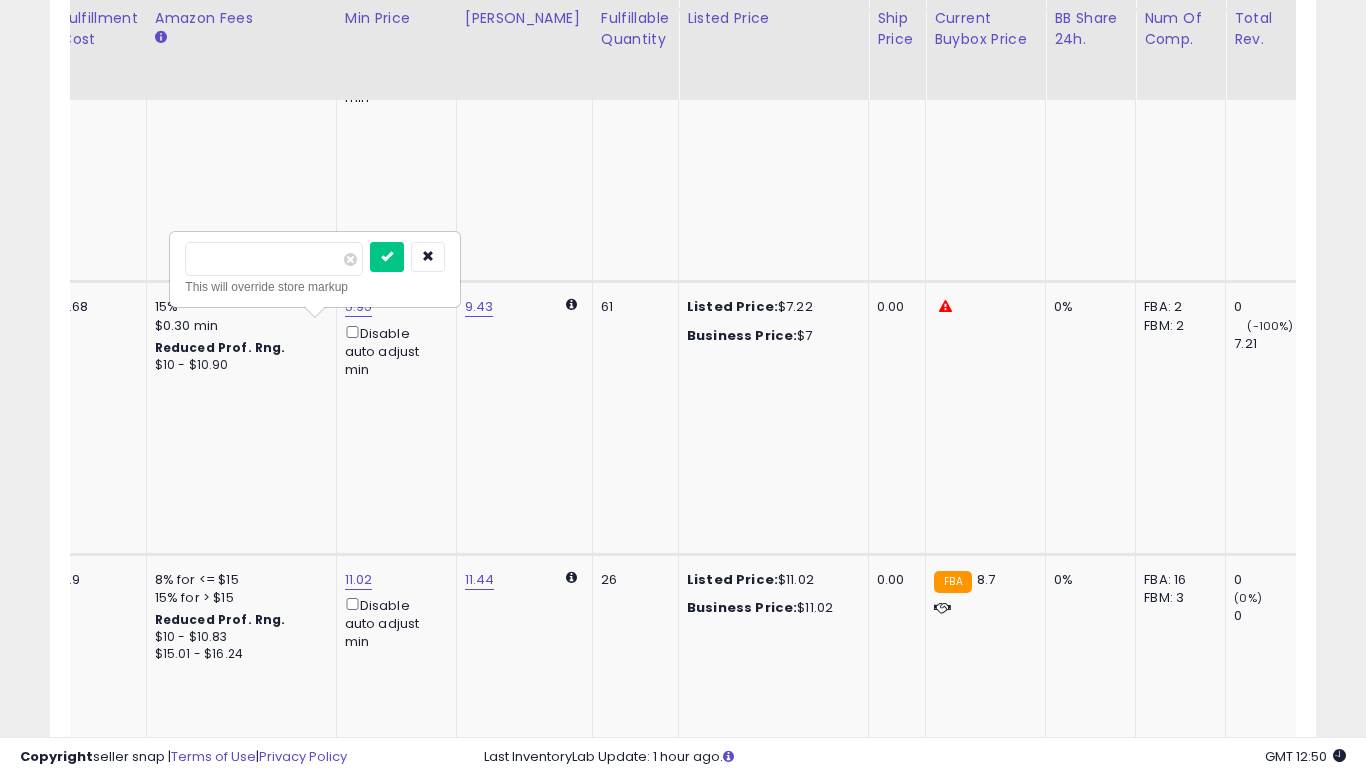 type on "****" 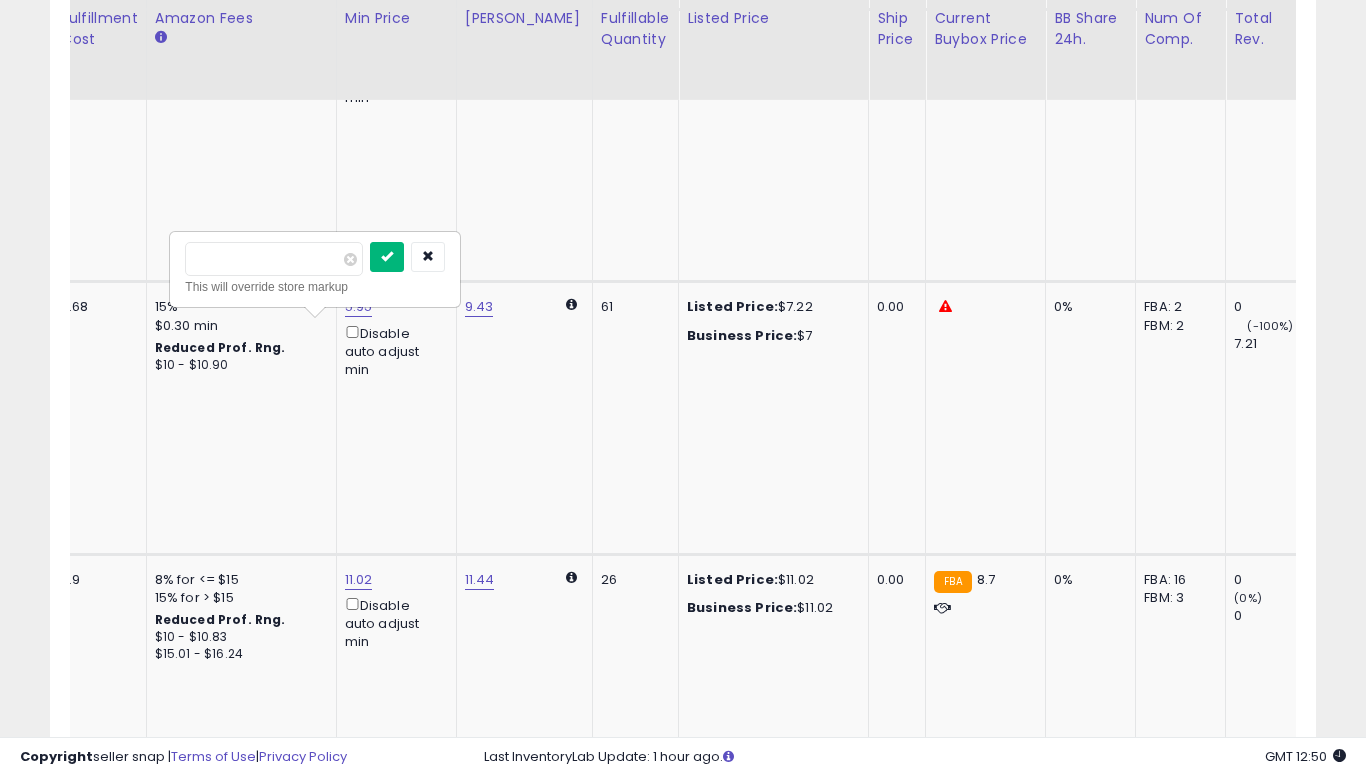 click at bounding box center [387, 257] 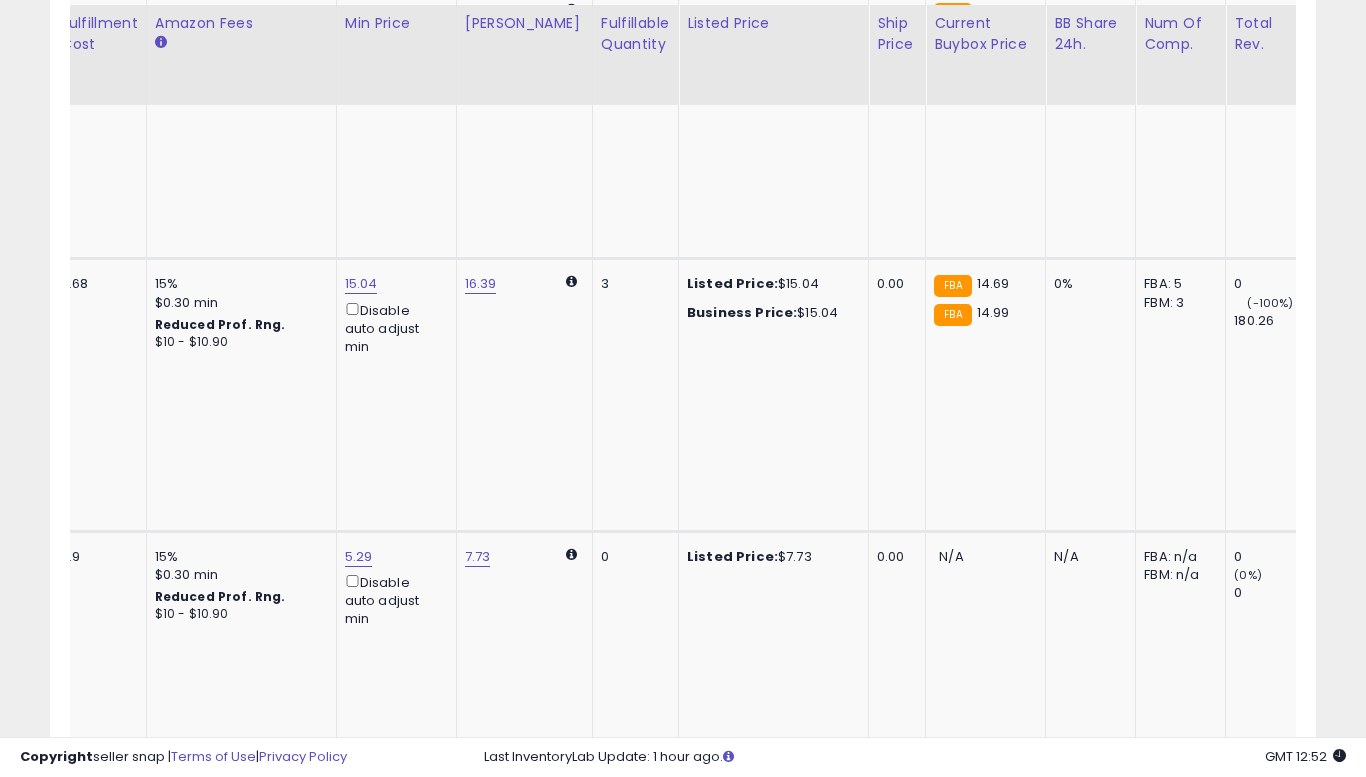scroll, scrollTop: 4086, scrollLeft: 0, axis: vertical 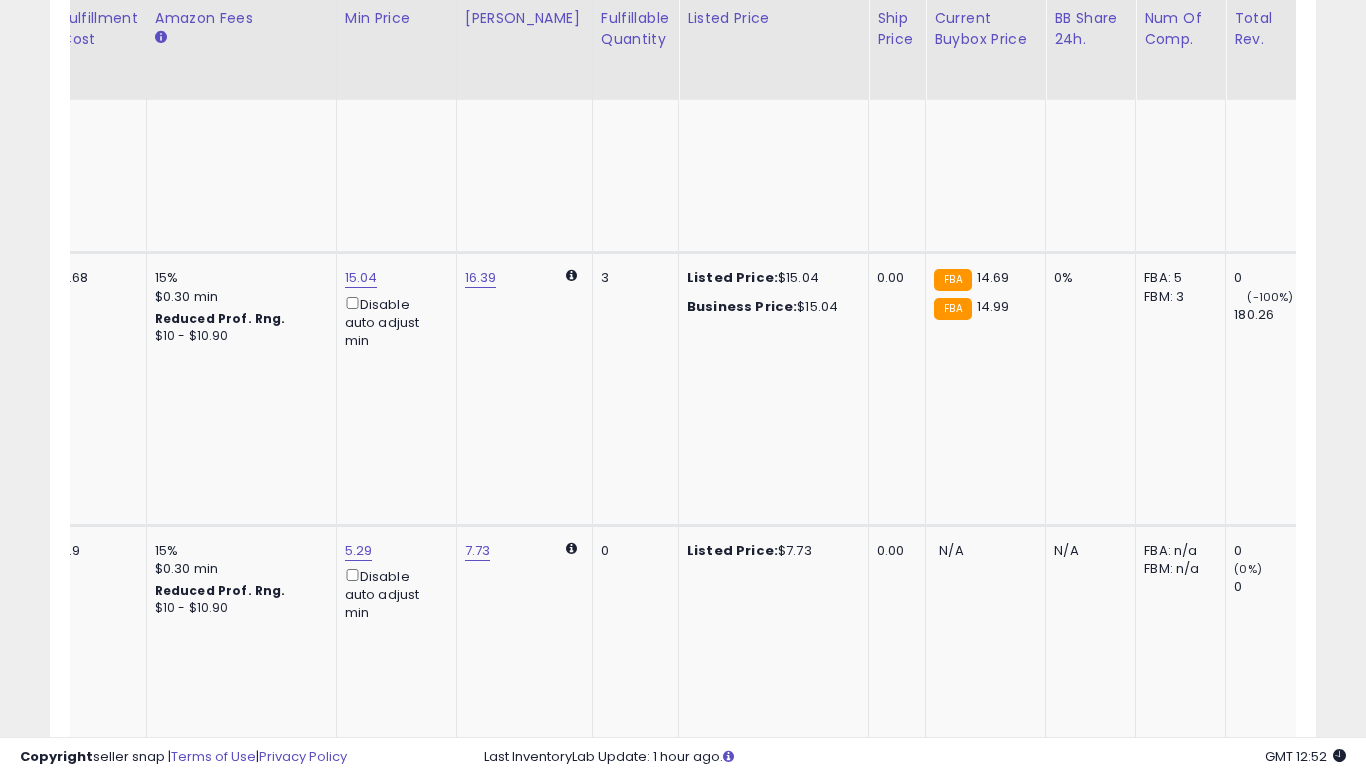 click on "11.81" at bounding box center [359, -2991] 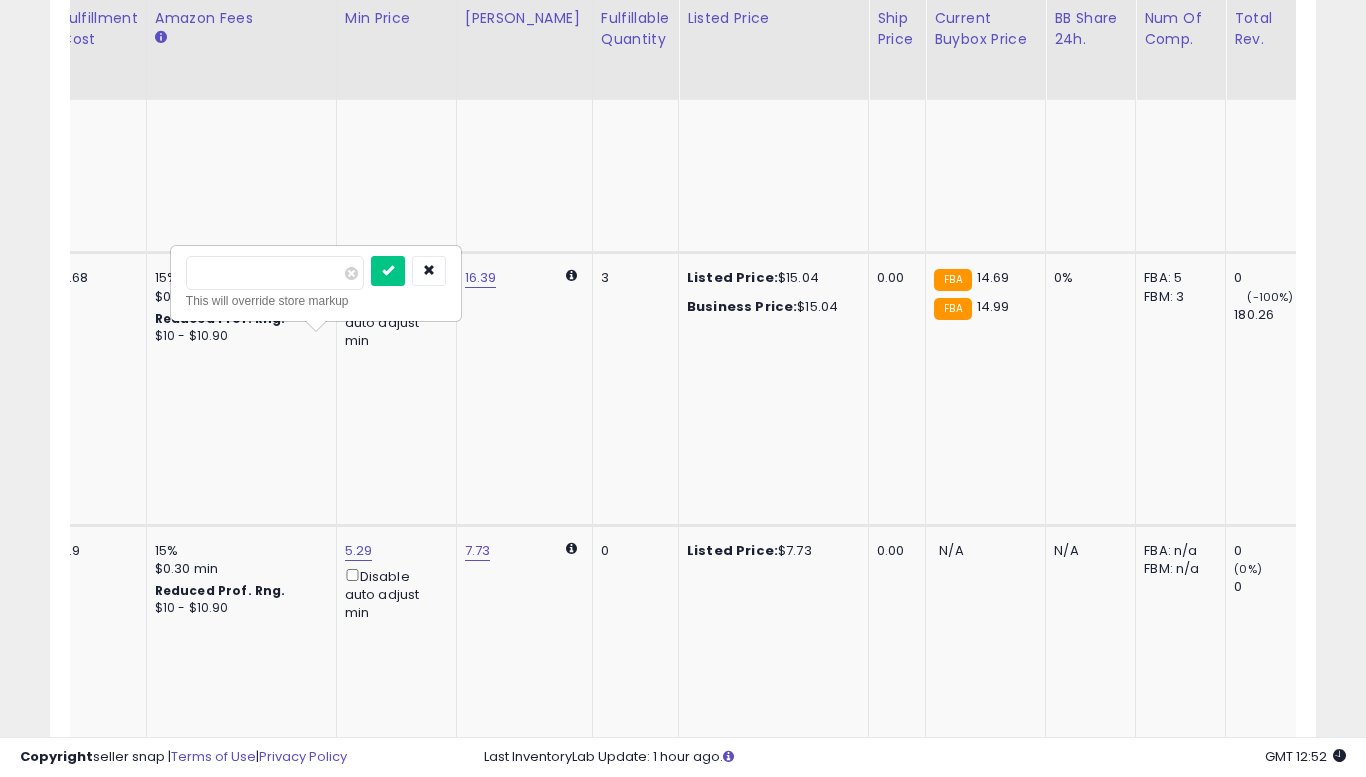 type on "****" 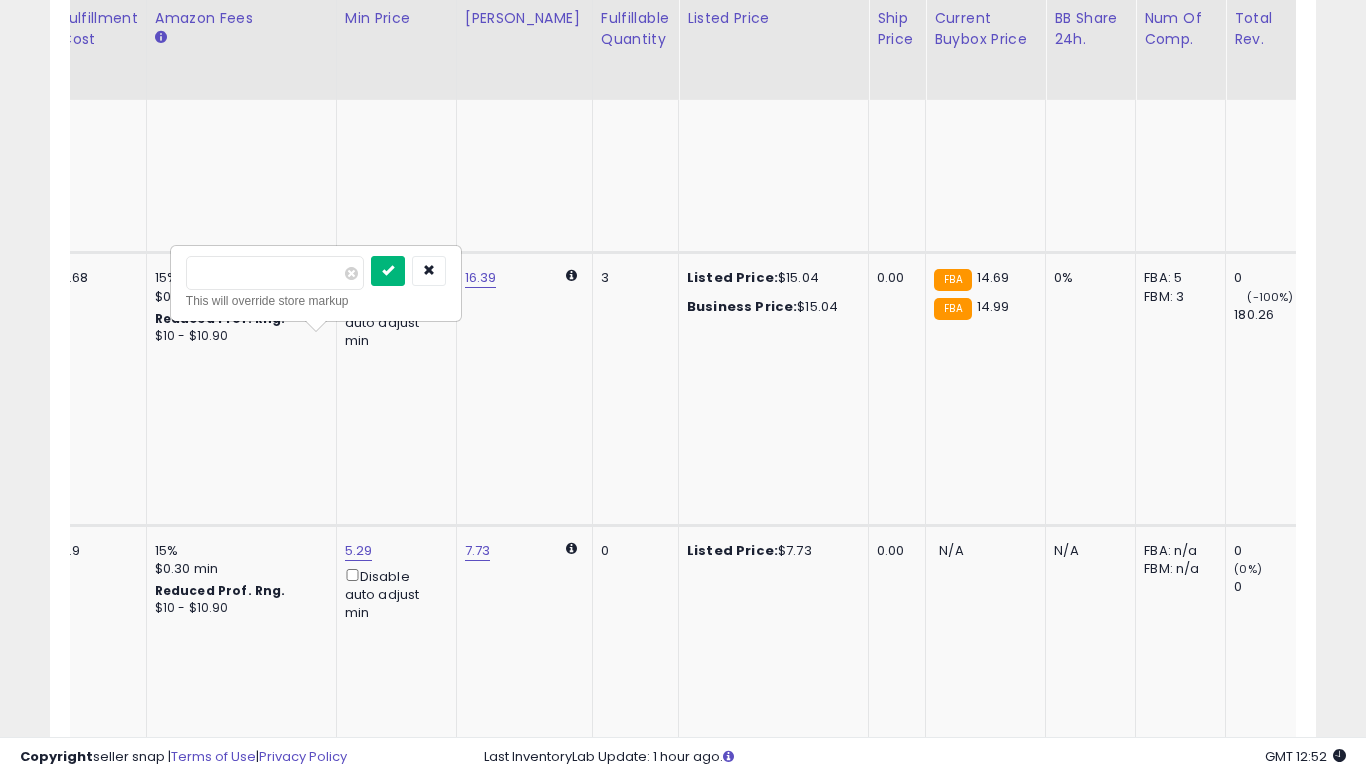 click at bounding box center [388, 271] 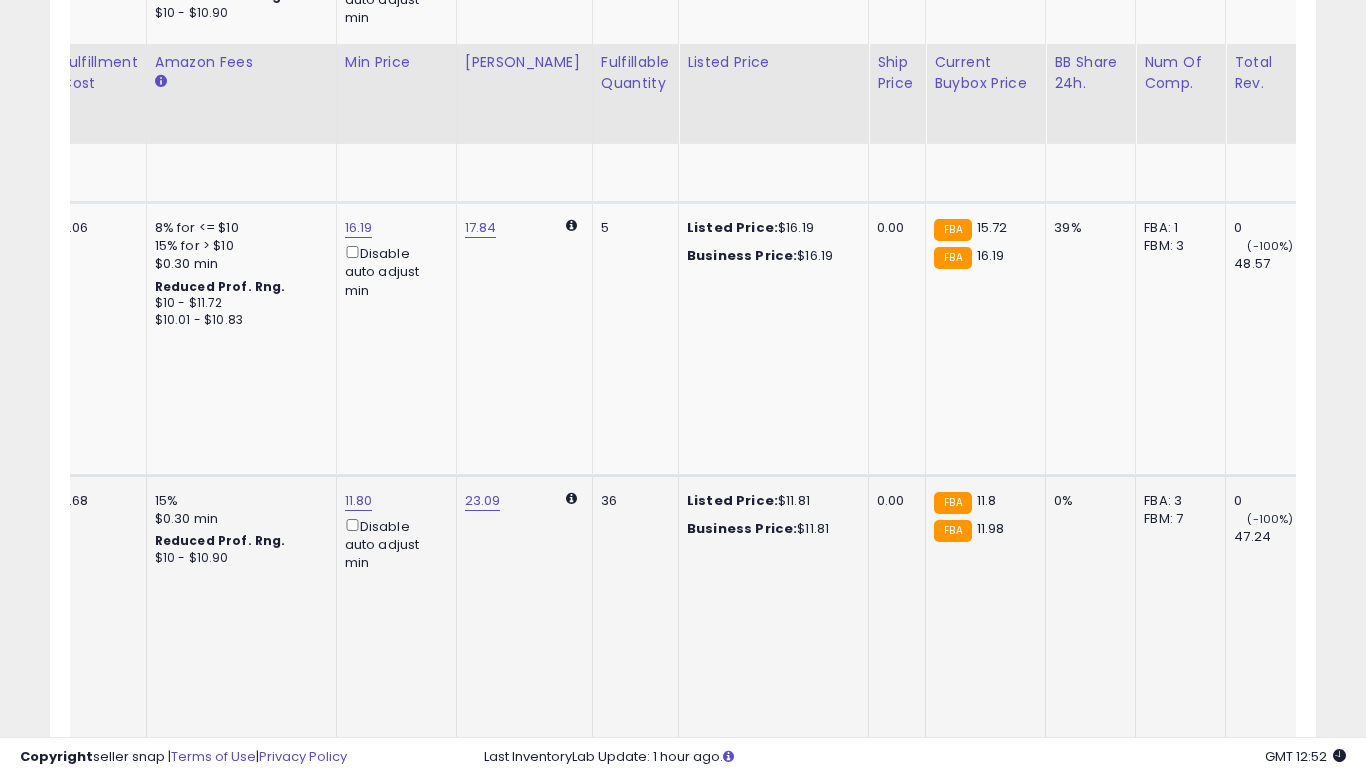 scroll, scrollTop: 5294, scrollLeft: 0, axis: vertical 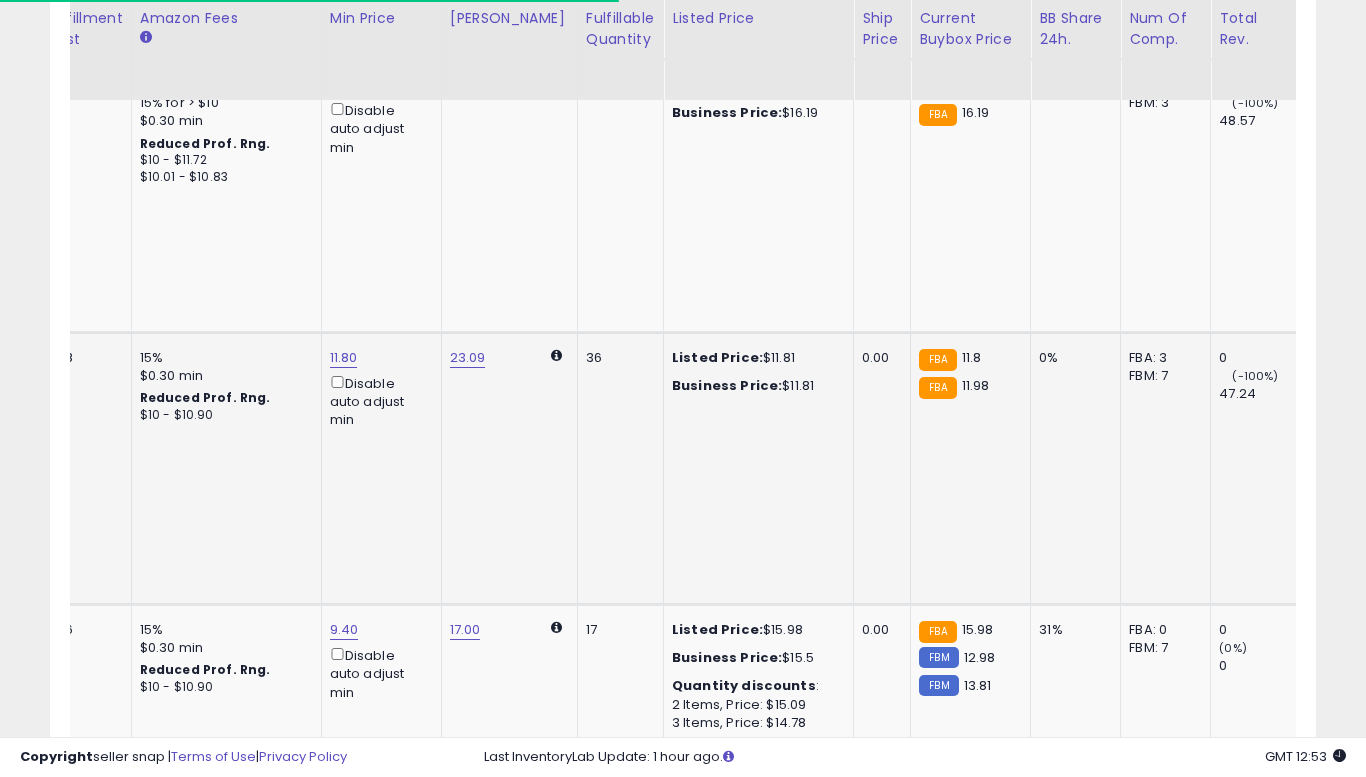 click on "10" 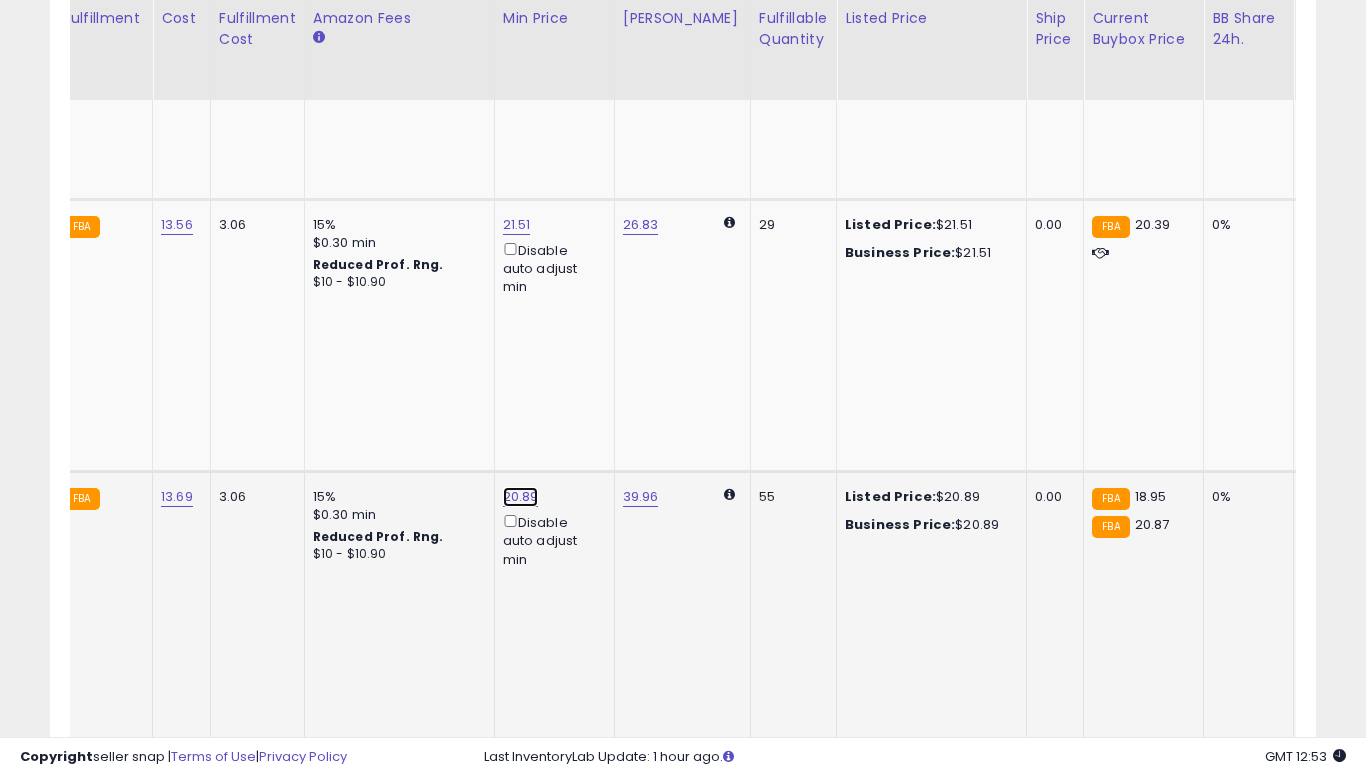 click on "20.89" at bounding box center (517, -48) 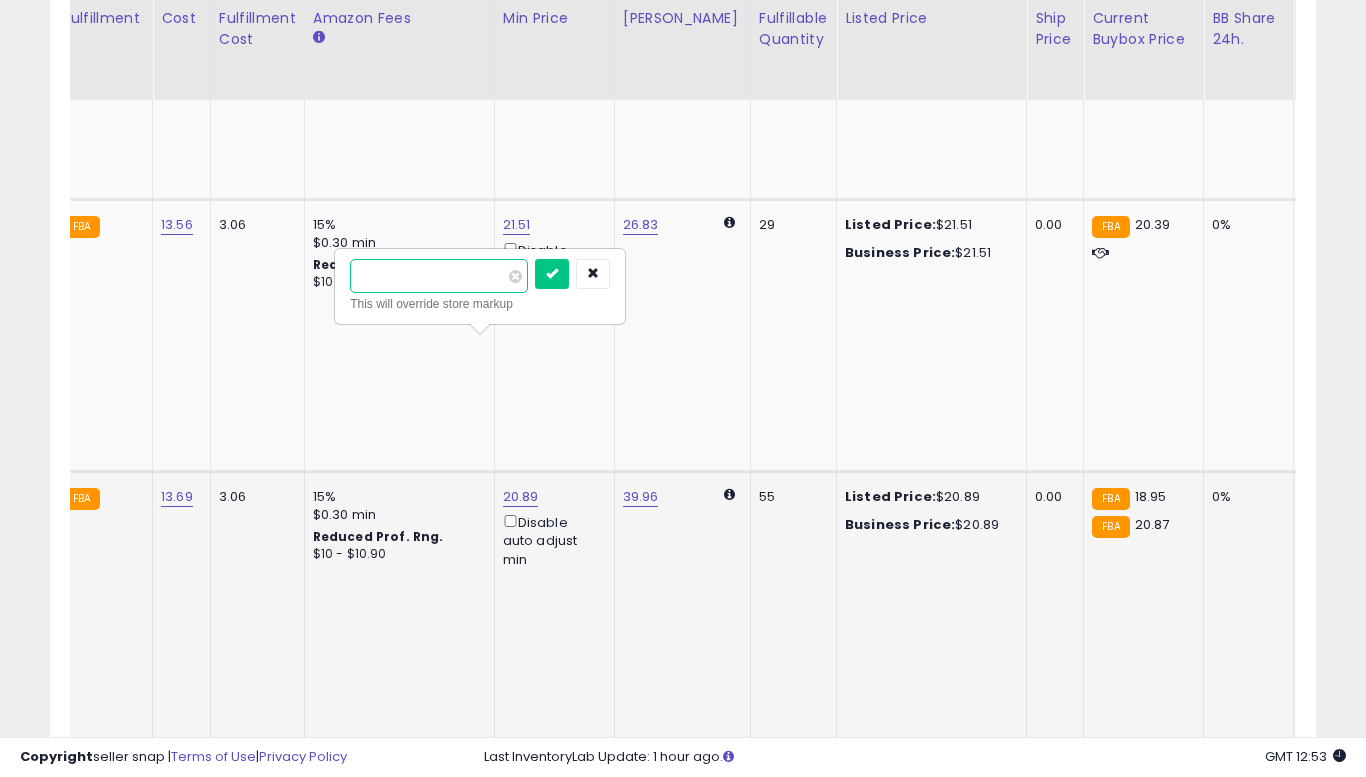 type on "*****" 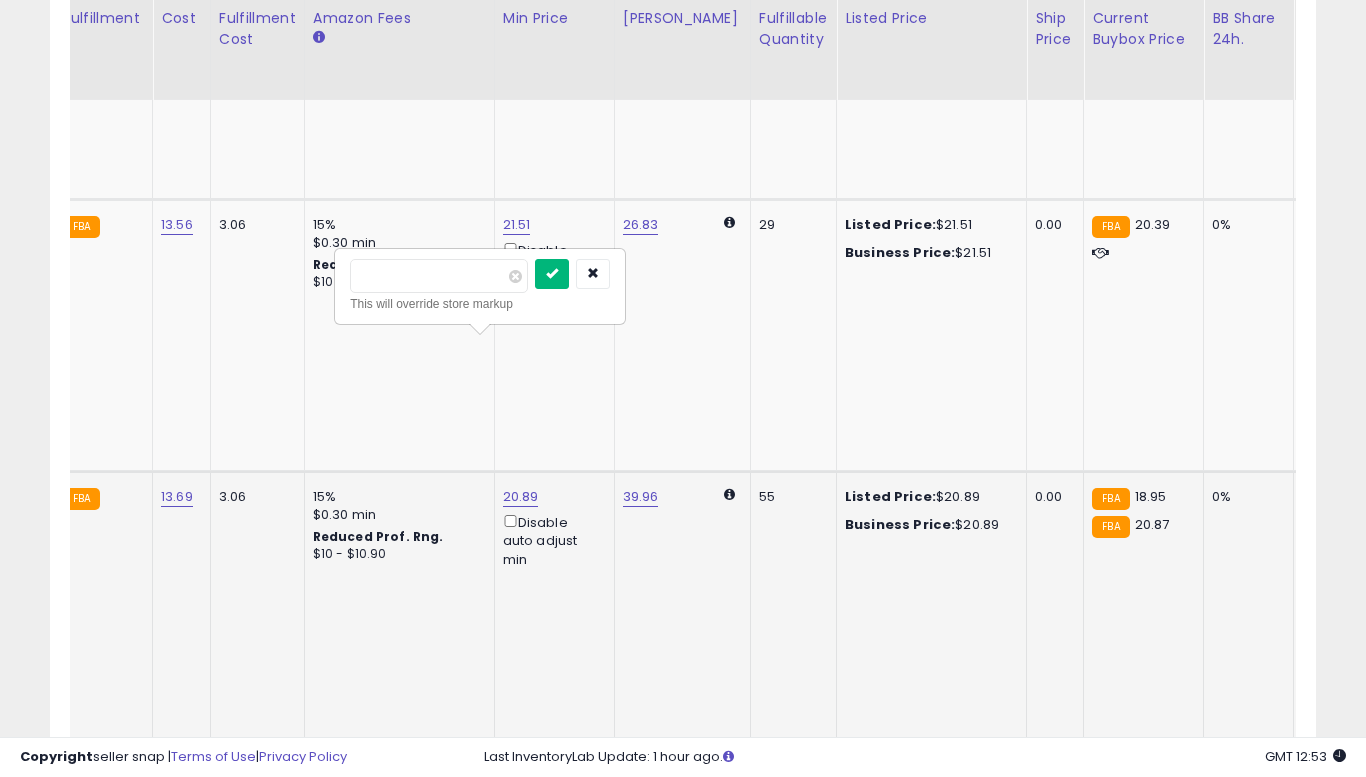 click at bounding box center (552, 274) 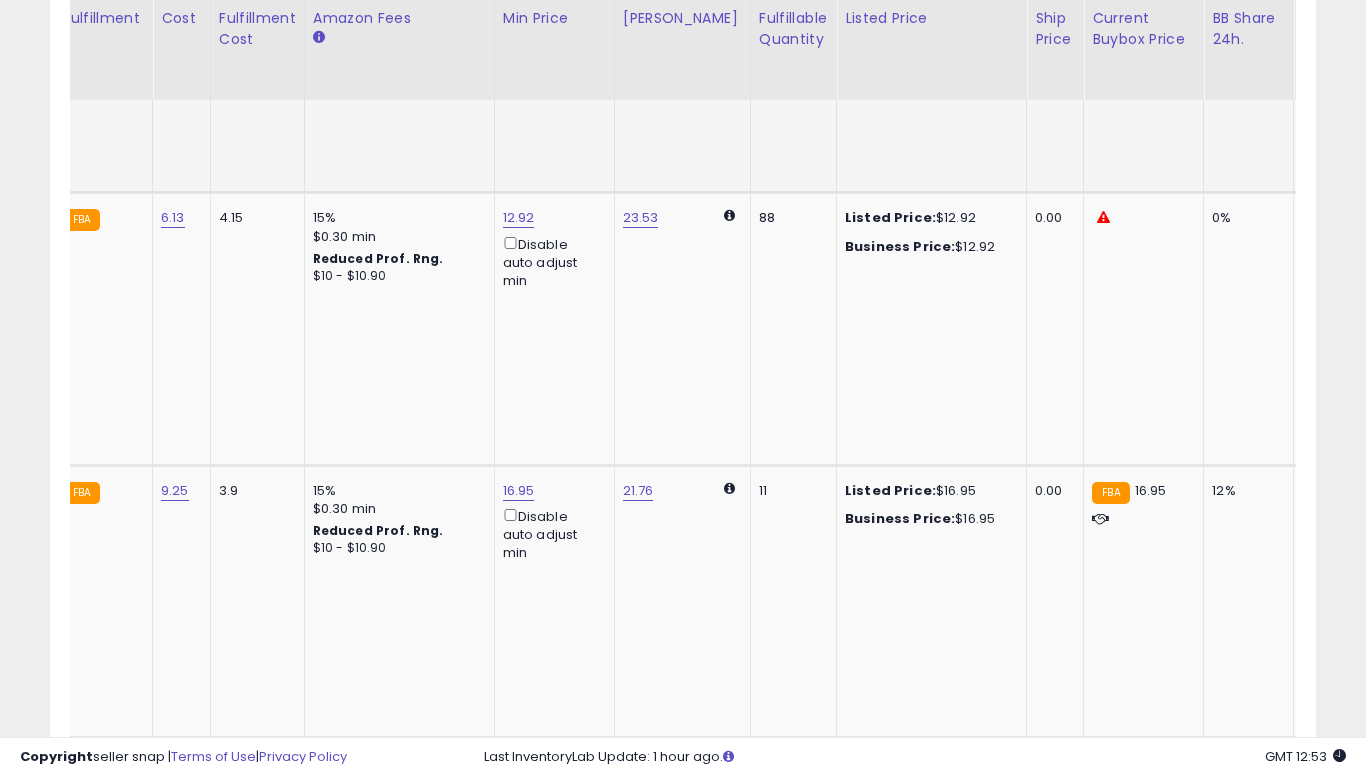 click on "57.31" at bounding box center [517, -599] 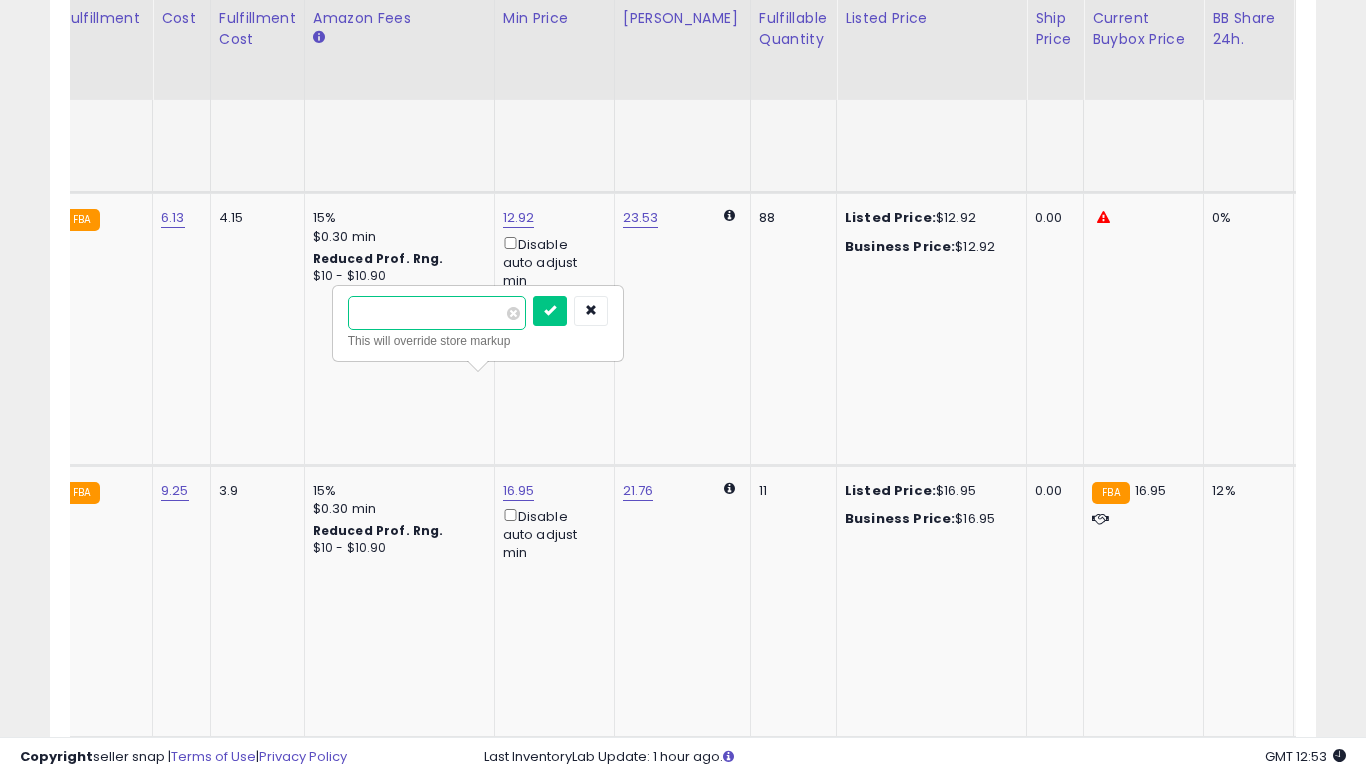 type on "*****" 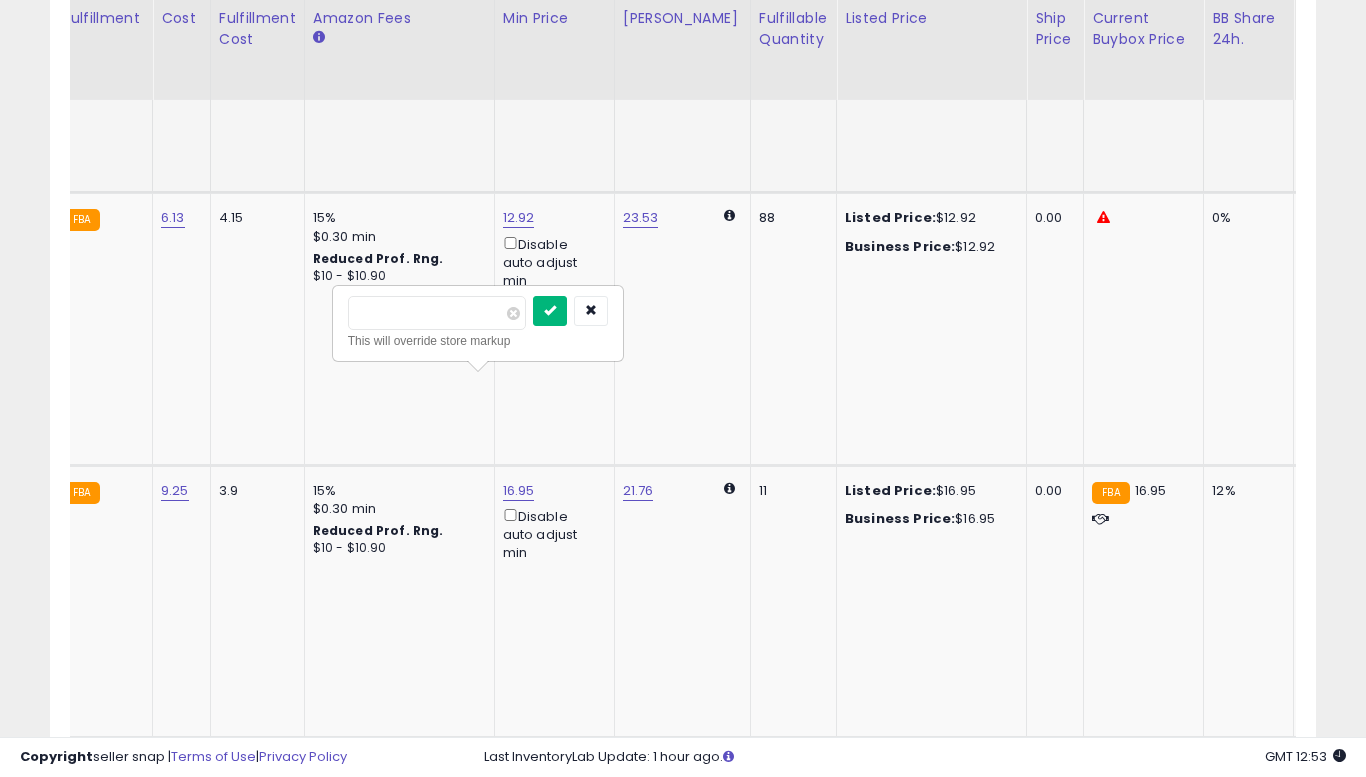 click at bounding box center [550, 311] 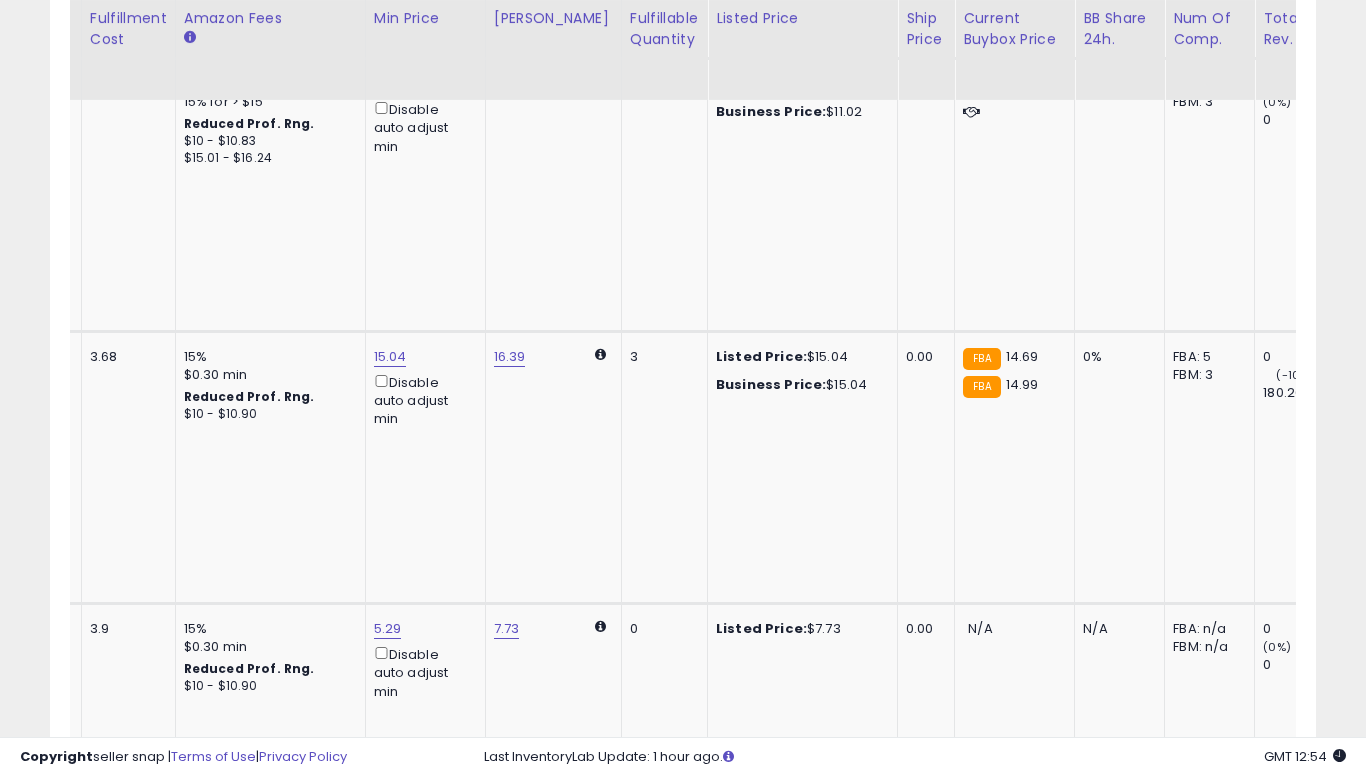 click on "11" 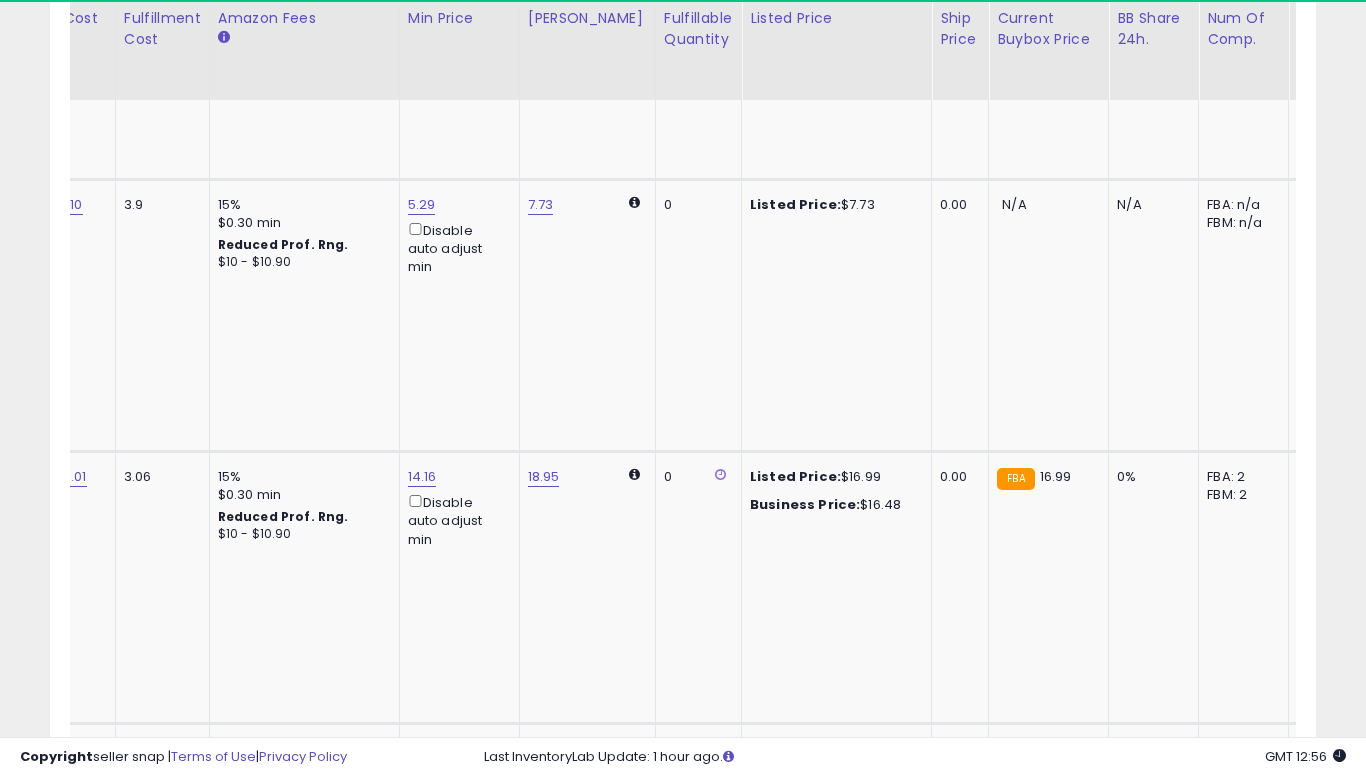 scroll, scrollTop: 3072, scrollLeft: 0, axis: vertical 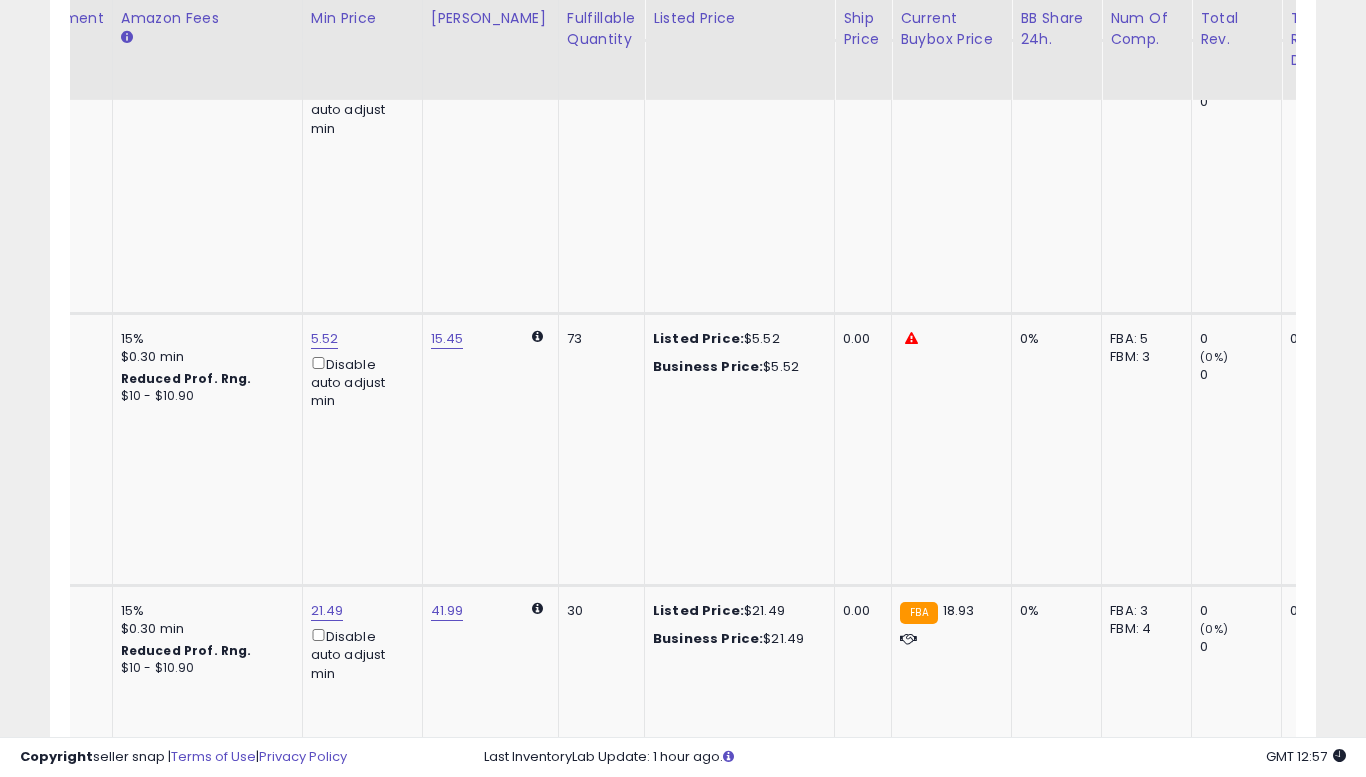 click on "12" 